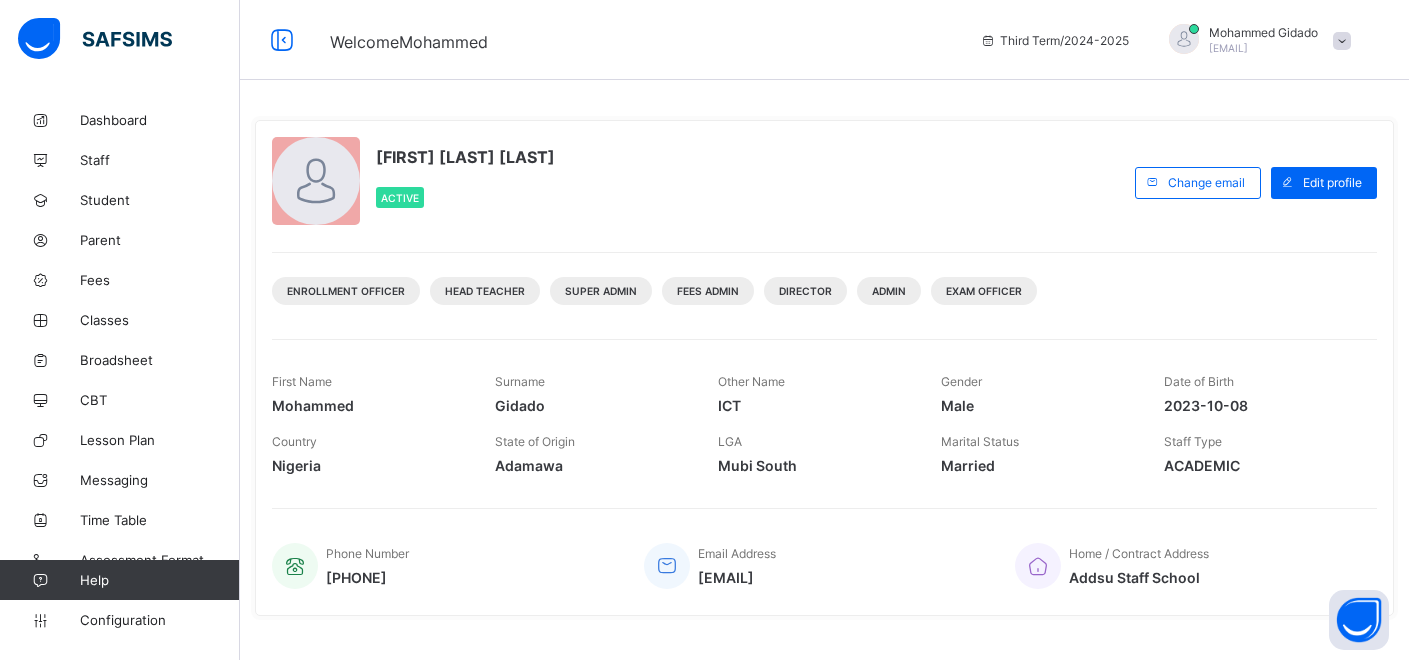 scroll, scrollTop: 0, scrollLeft: 0, axis: both 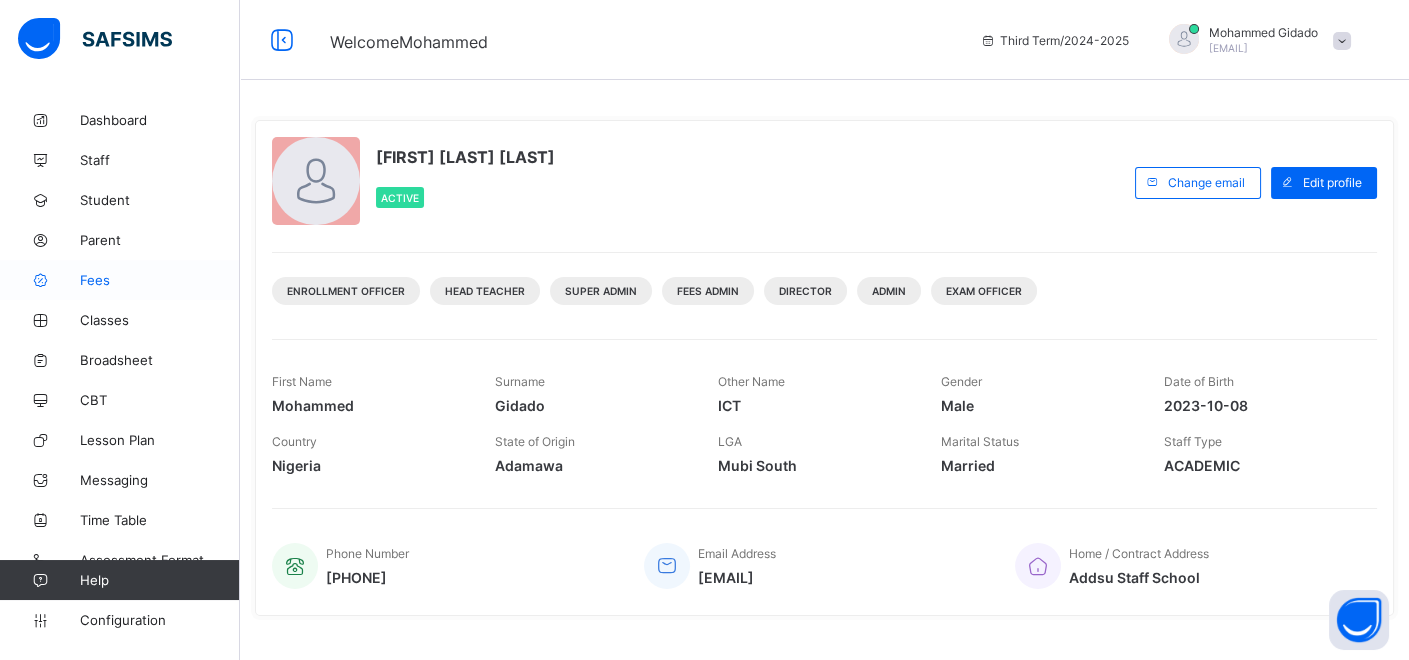 click on "Fees" at bounding box center (120, 280) 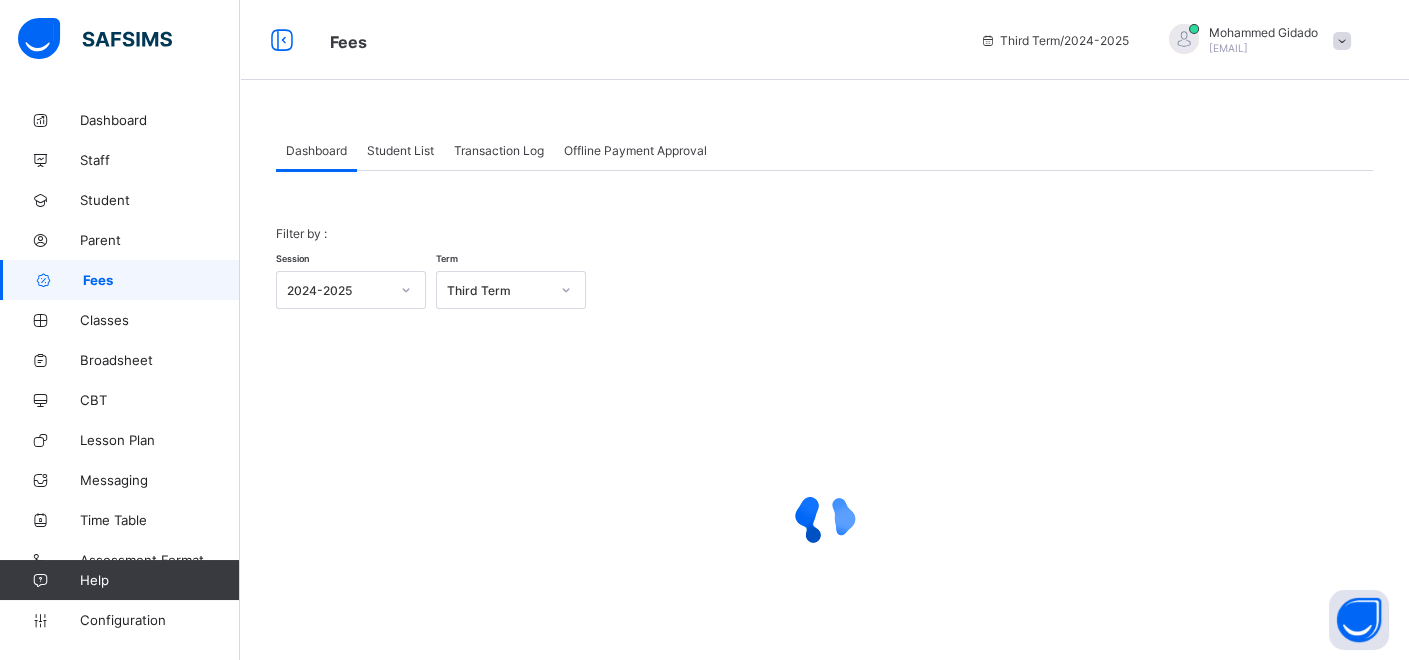 click on "Transaction Log" at bounding box center [499, 150] 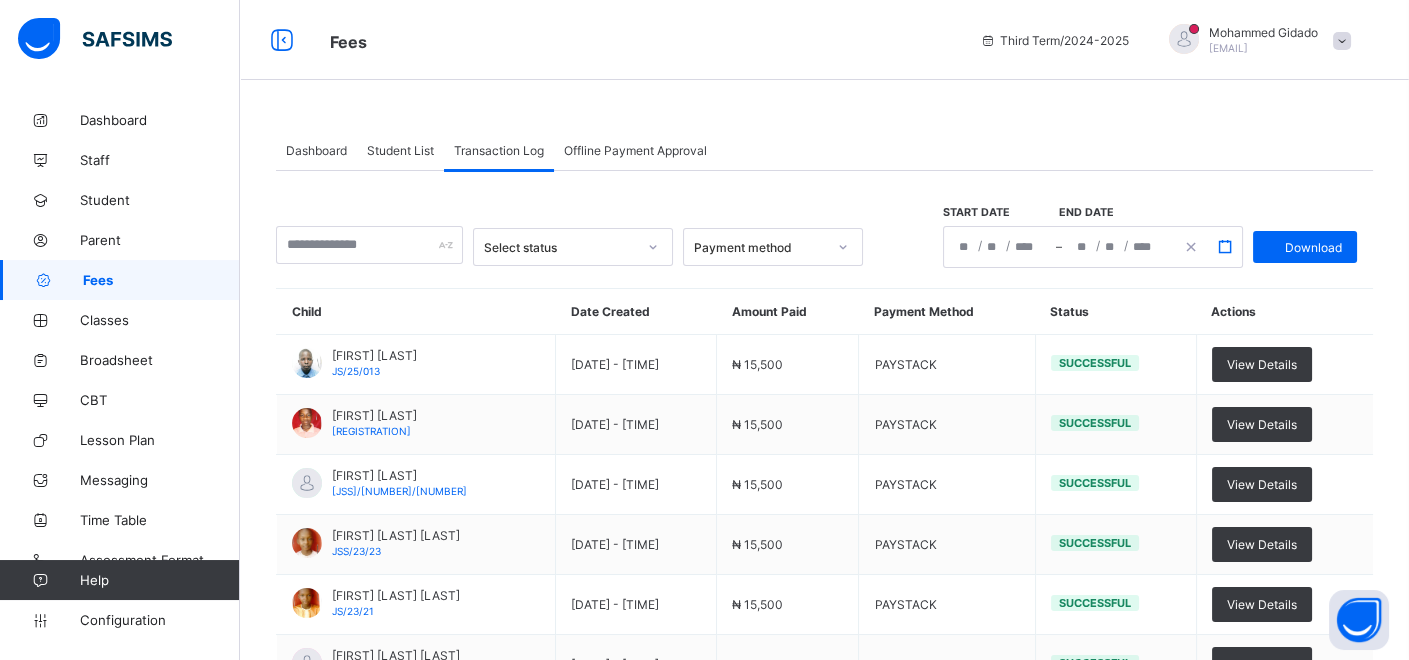 click at bounding box center [1225, 247] 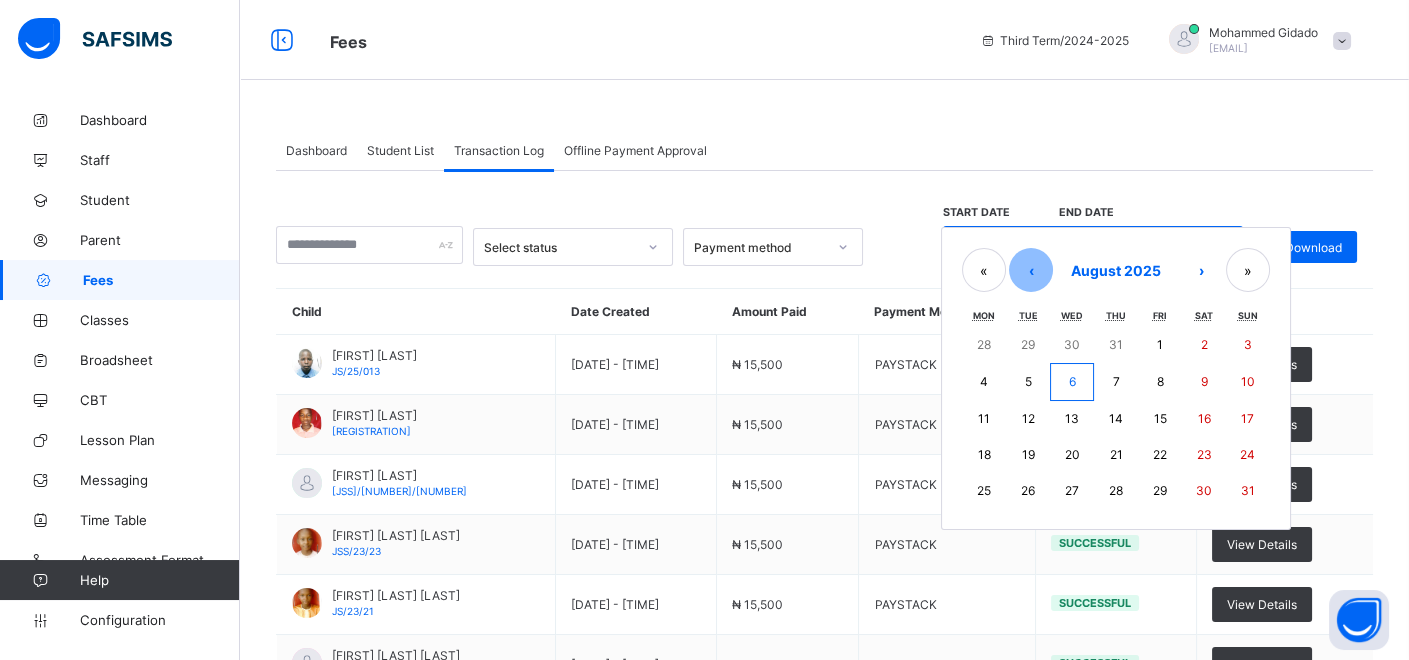 click on "‹" at bounding box center [1031, 270] 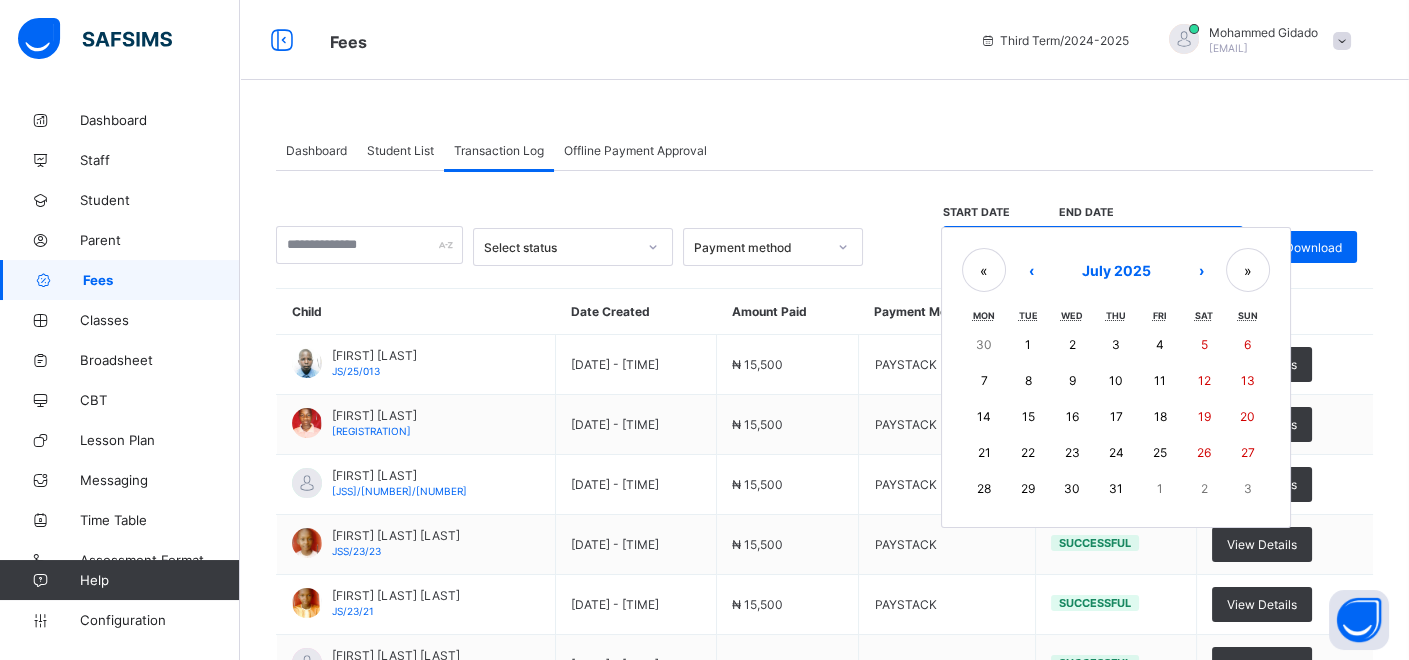 click on "1" at bounding box center [1028, 345] 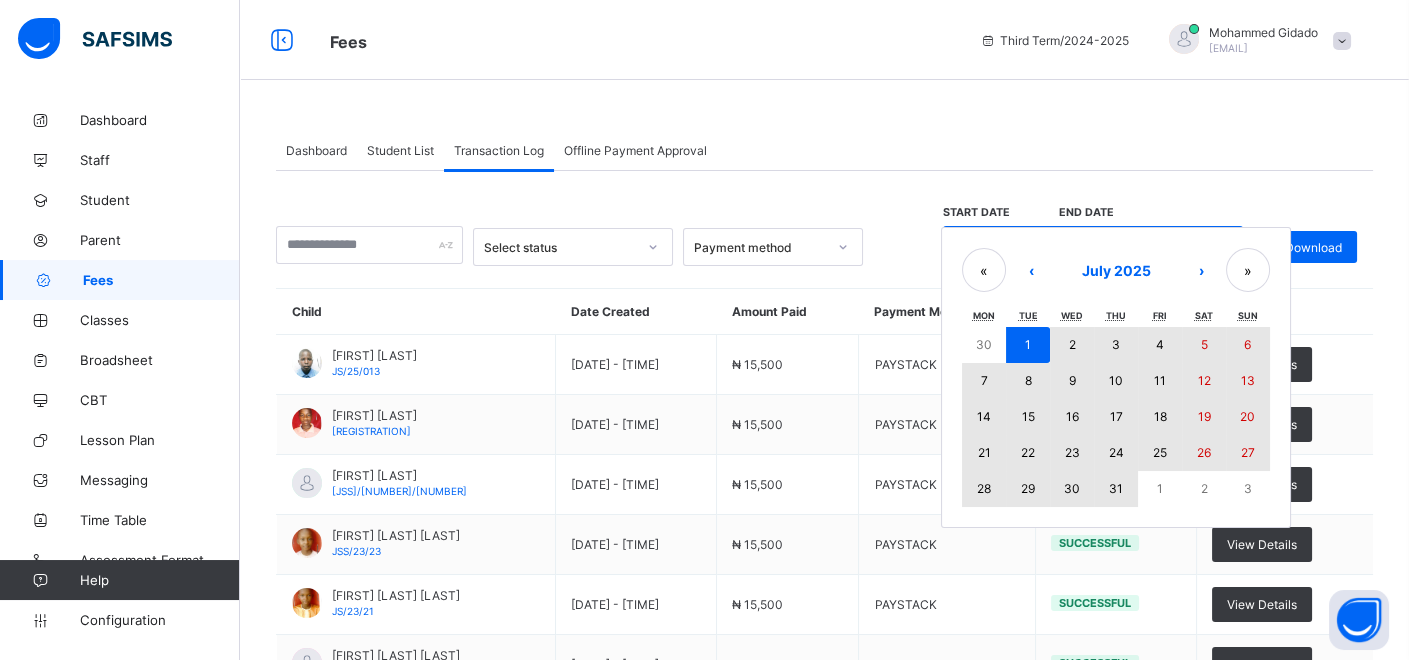 click on "31" at bounding box center (1116, 488) 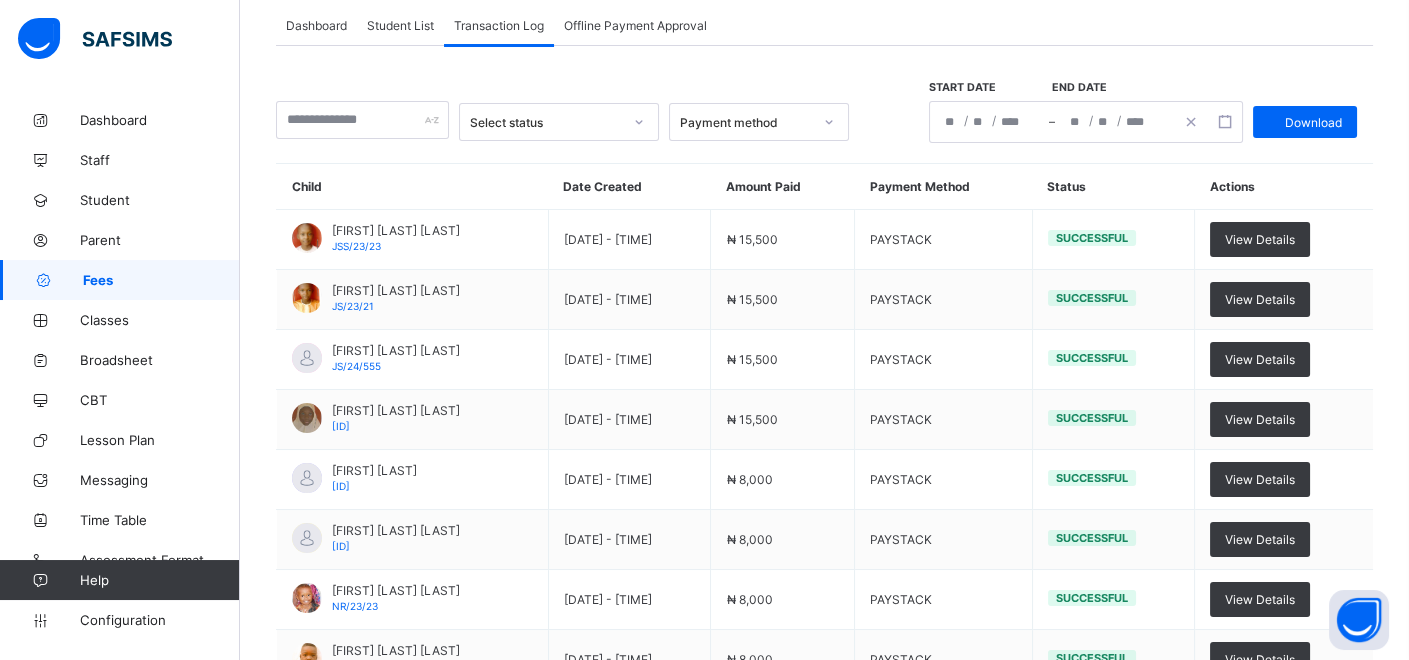 scroll, scrollTop: 0, scrollLeft: 0, axis: both 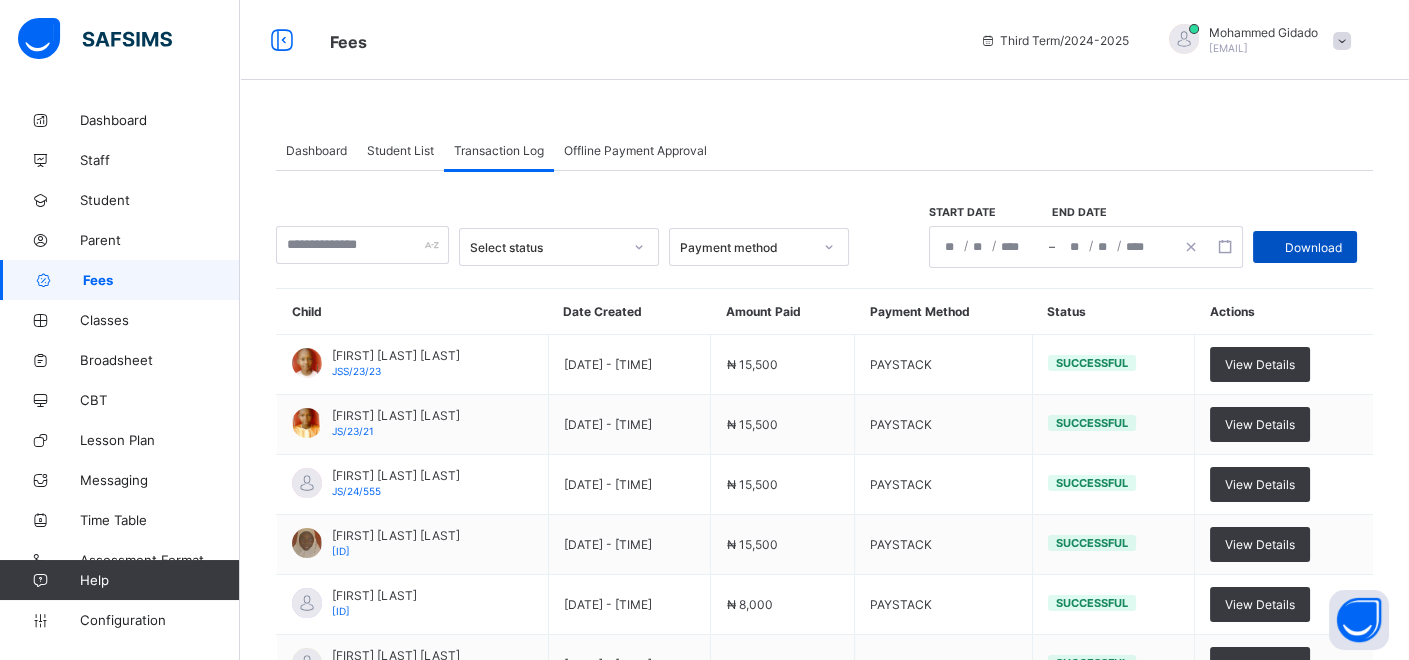 click on "Download" at bounding box center [1313, 247] 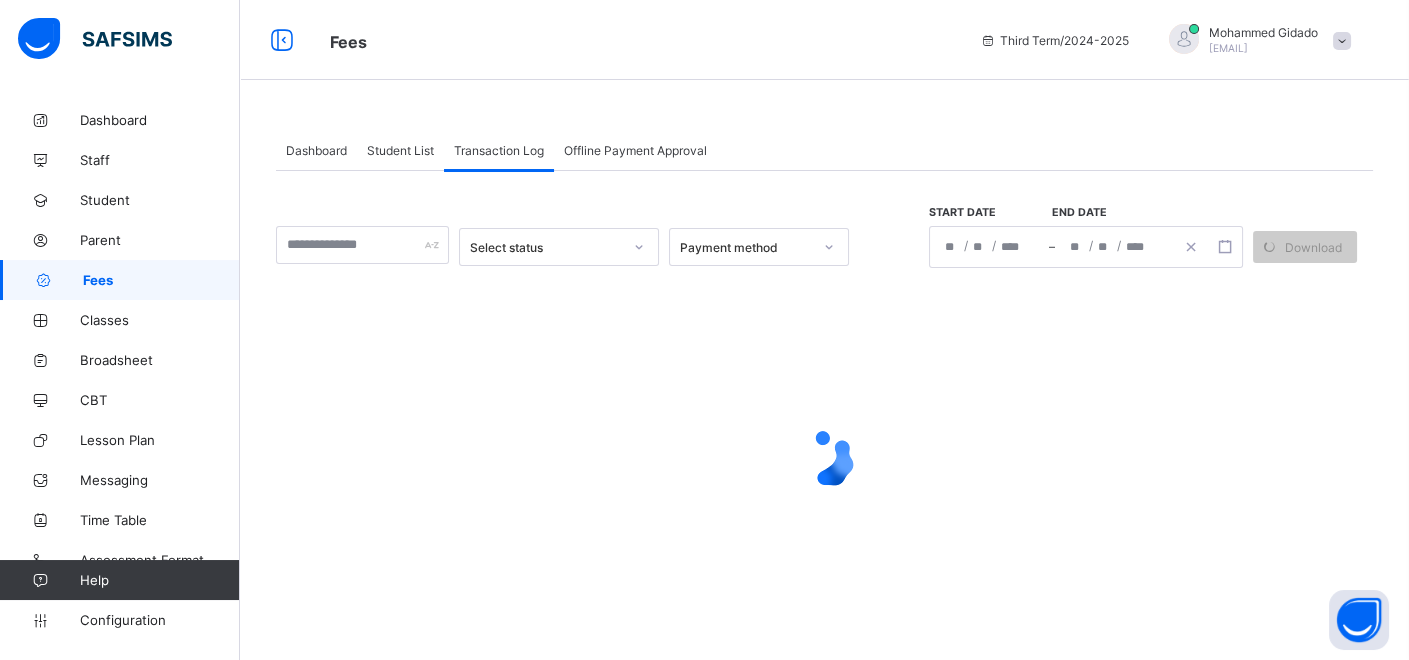 click at bounding box center (824, 458) 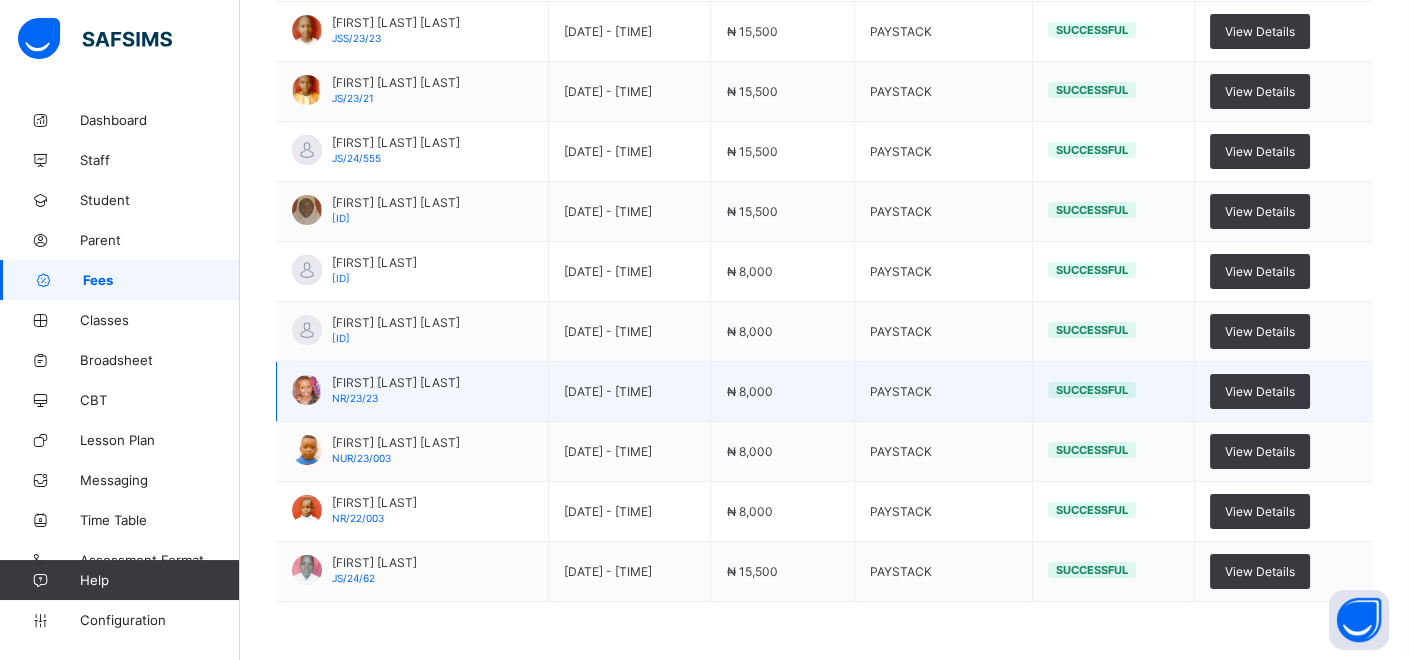 scroll, scrollTop: 420, scrollLeft: 0, axis: vertical 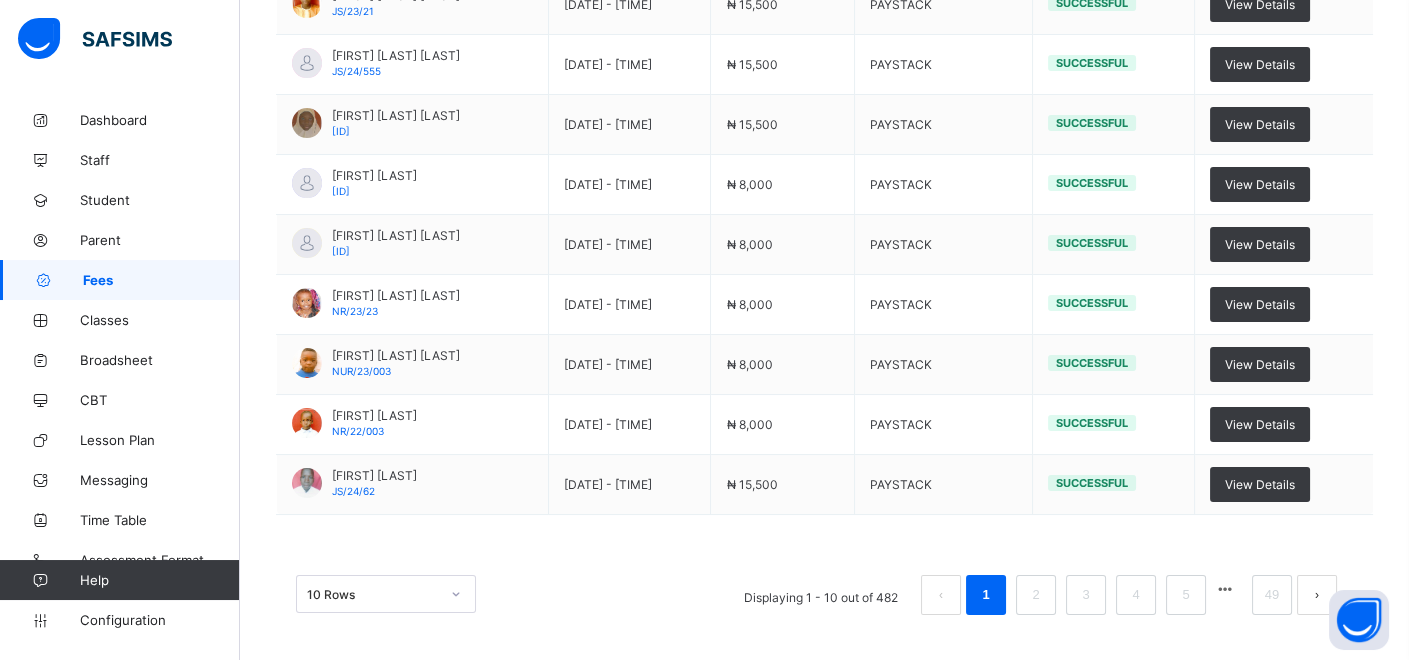 drag, startPoint x: 477, startPoint y: 608, endPoint x: 463, endPoint y: 603, distance: 14.866069 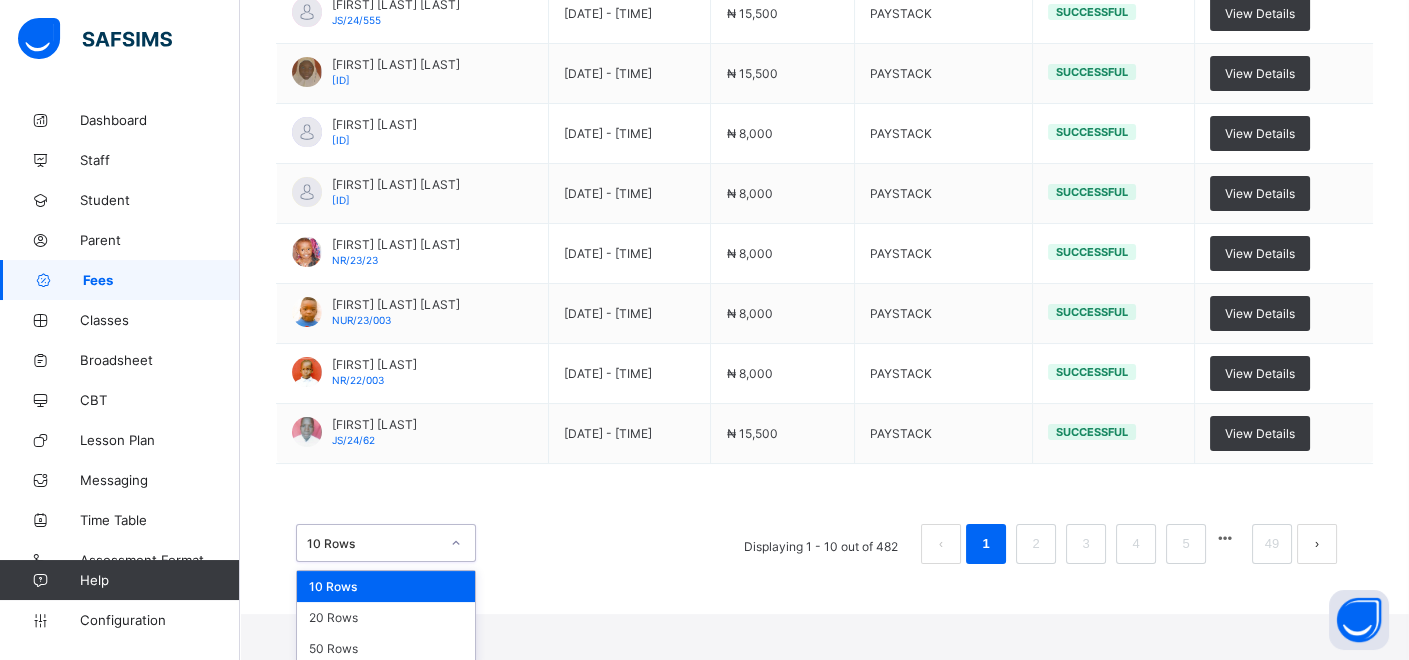 click on "option 10 Rows focused, 1 of 3. 3 results available. Use Up and Down to choose options, press Enter to select the currently focused option, press Escape to exit the menu, press Tab to select the option and exit the menu. 10 Rows 10 Rows 20 Rows 50 Rows" at bounding box center (386, 543) 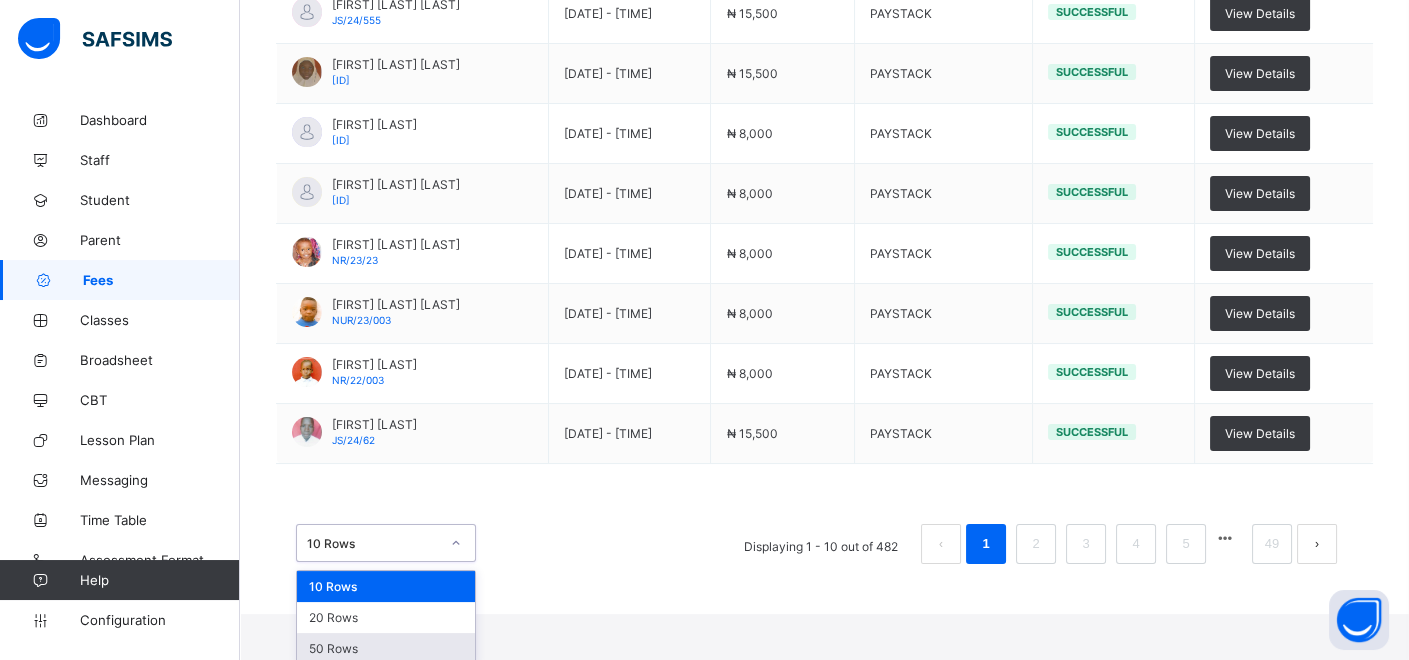 drag, startPoint x: 403, startPoint y: 650, endPoint x: 439, endPoint y: 635, distance: 39 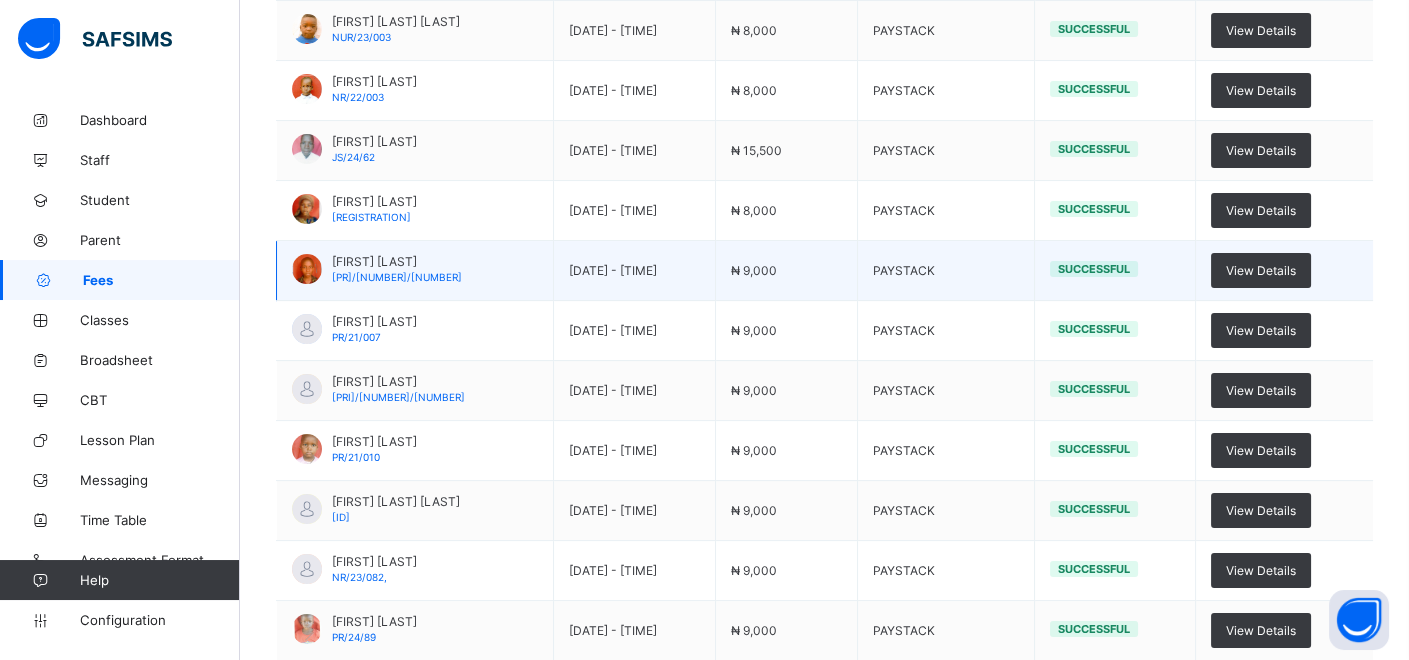 scroll, scrollTop: 865, scrollLeft: 0, axis: vertical 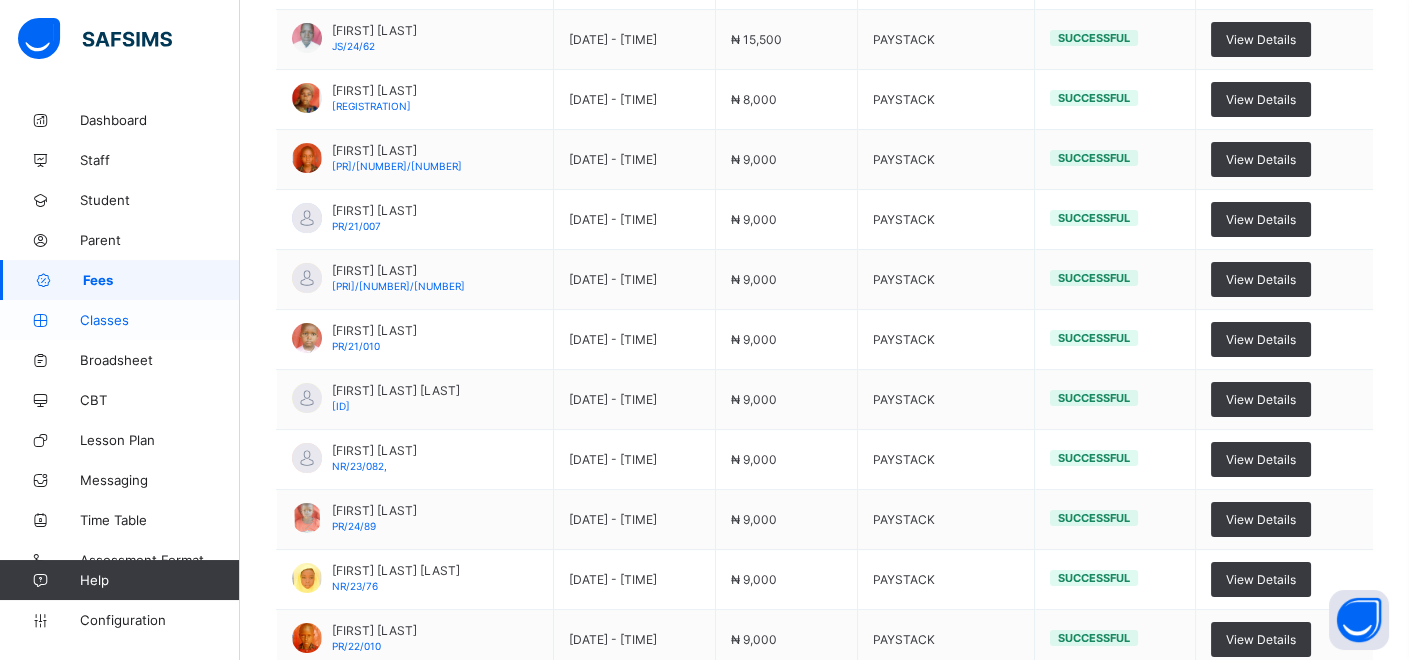 click on "Classes" at bounding box center [160, 320] 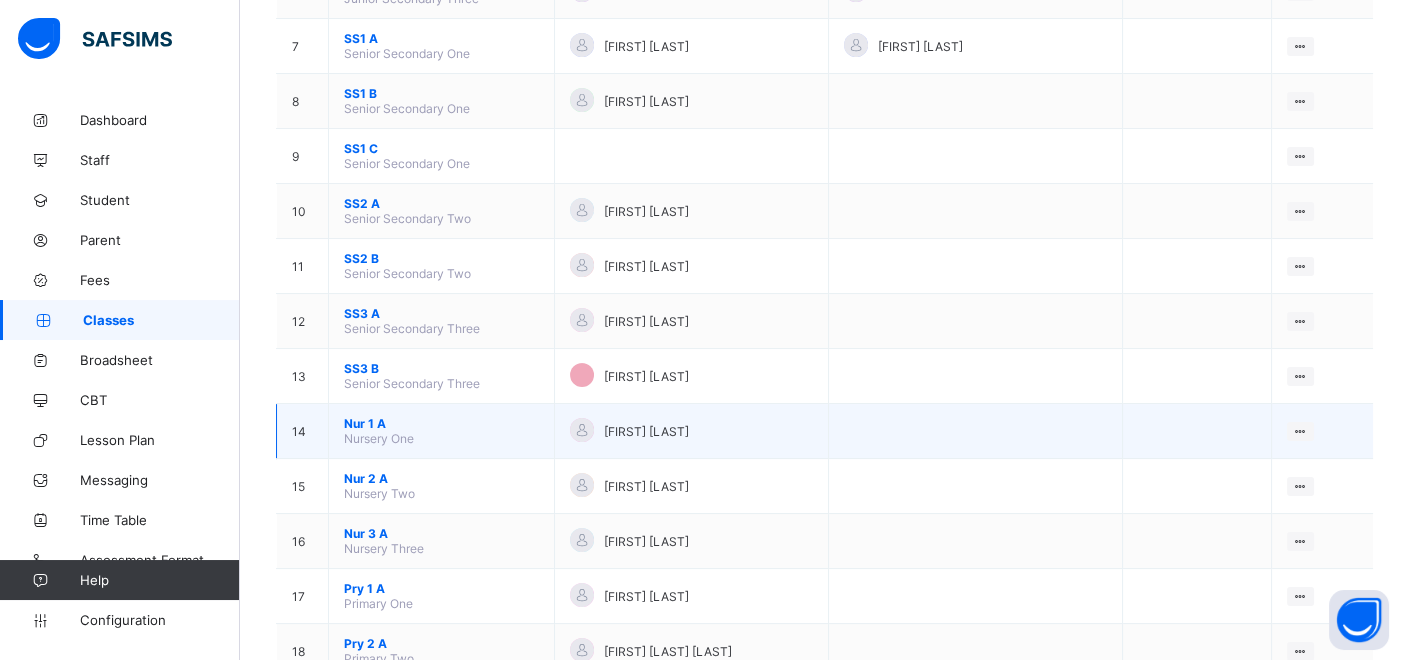 scroll, scrollTop: 555, scrollLeft: 0, axis: vertical 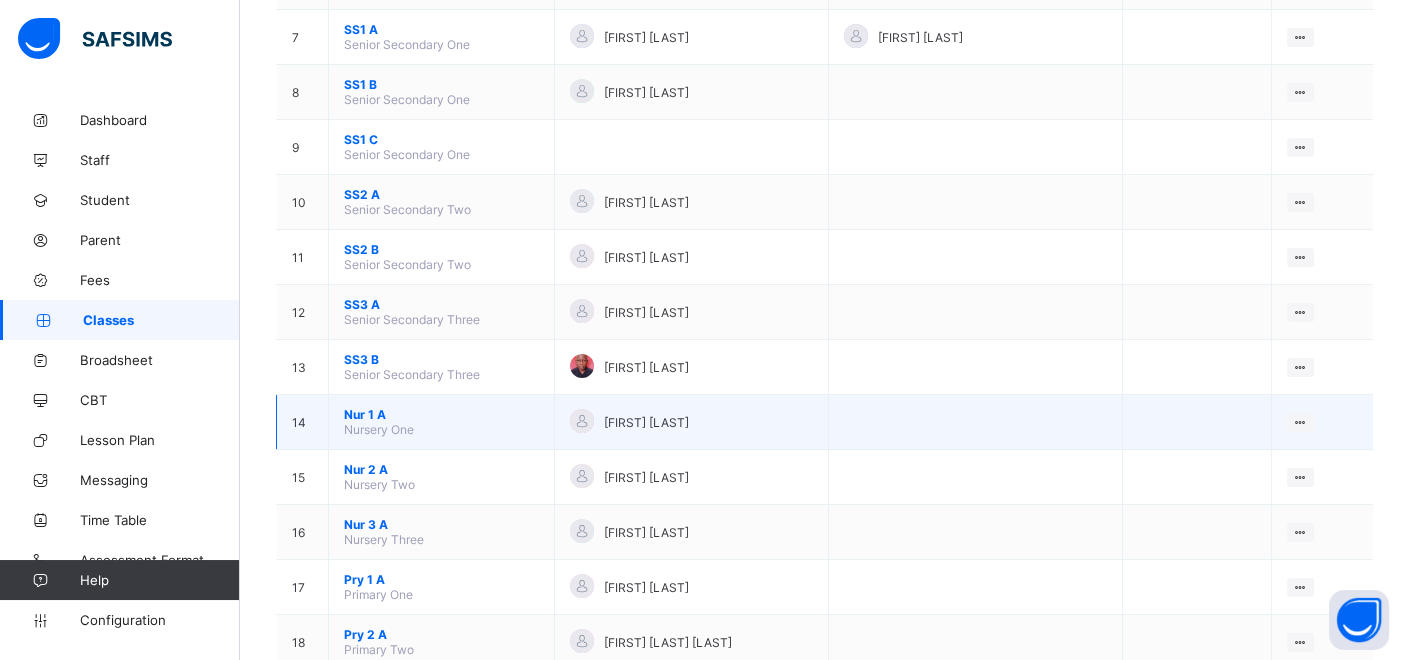 click on "Nur 1   A" at bounding box center [441, 414] 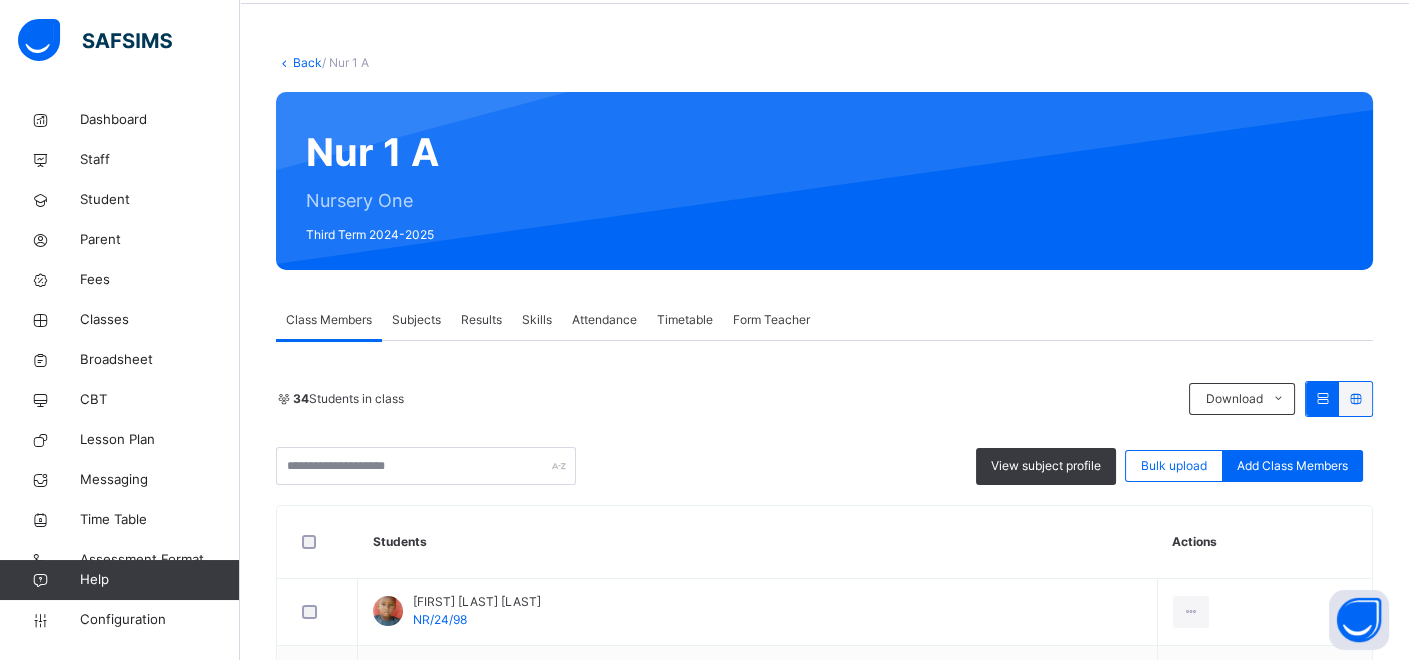 scroll, scrollTop: 111, scrollLeft: 0, axis: vertical 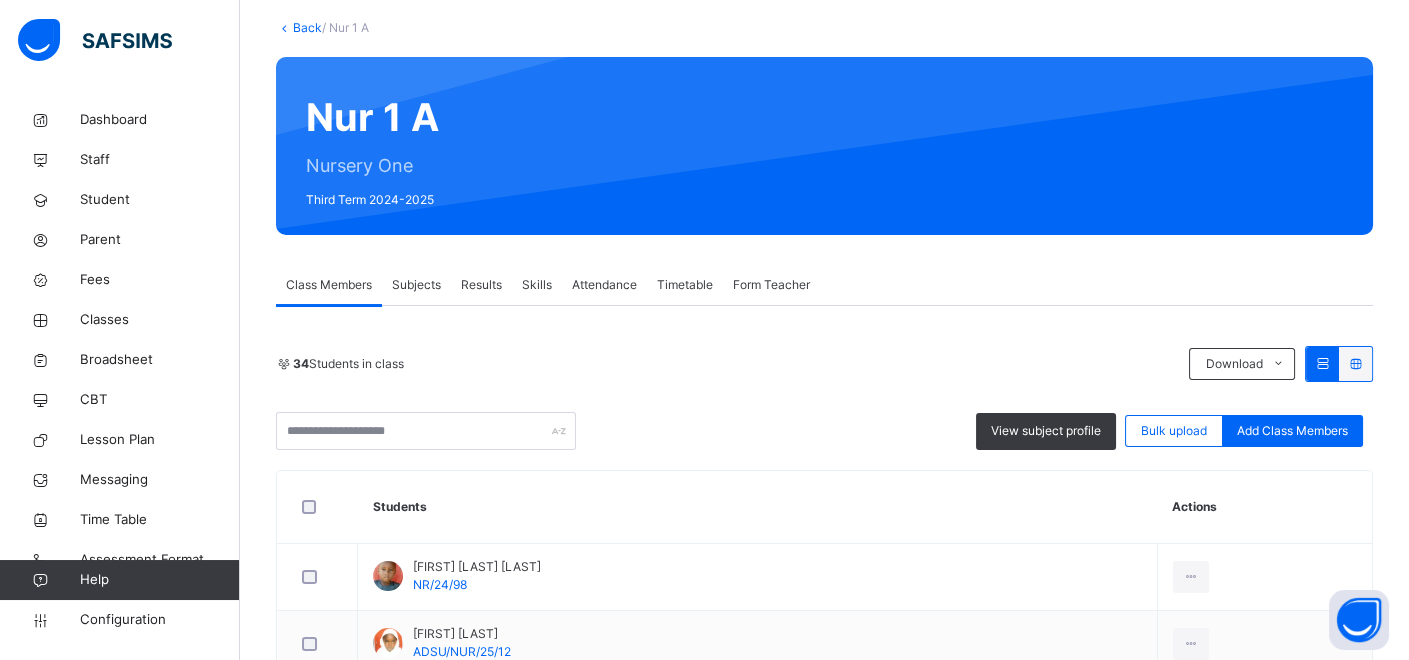 click on "Back" at bounding box center [307, 27] 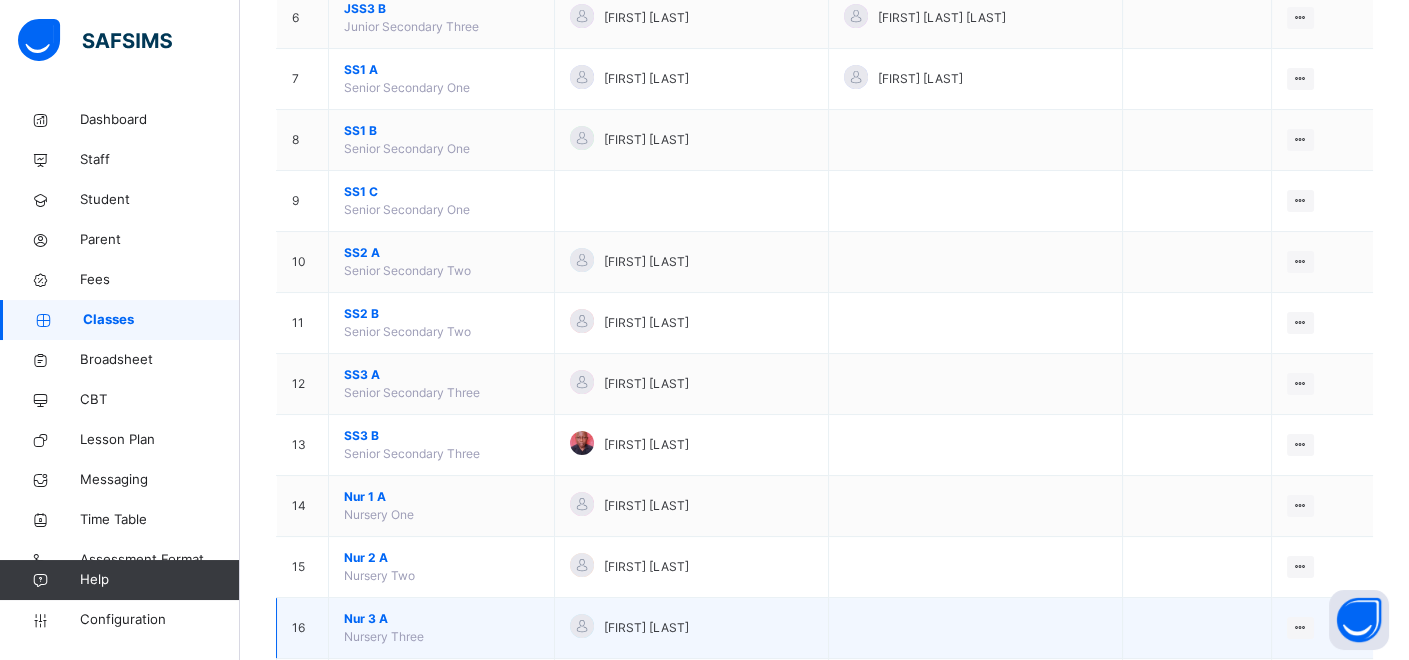 scroll, scrollTop: 902, scrollLeft: 0, axis: vertical 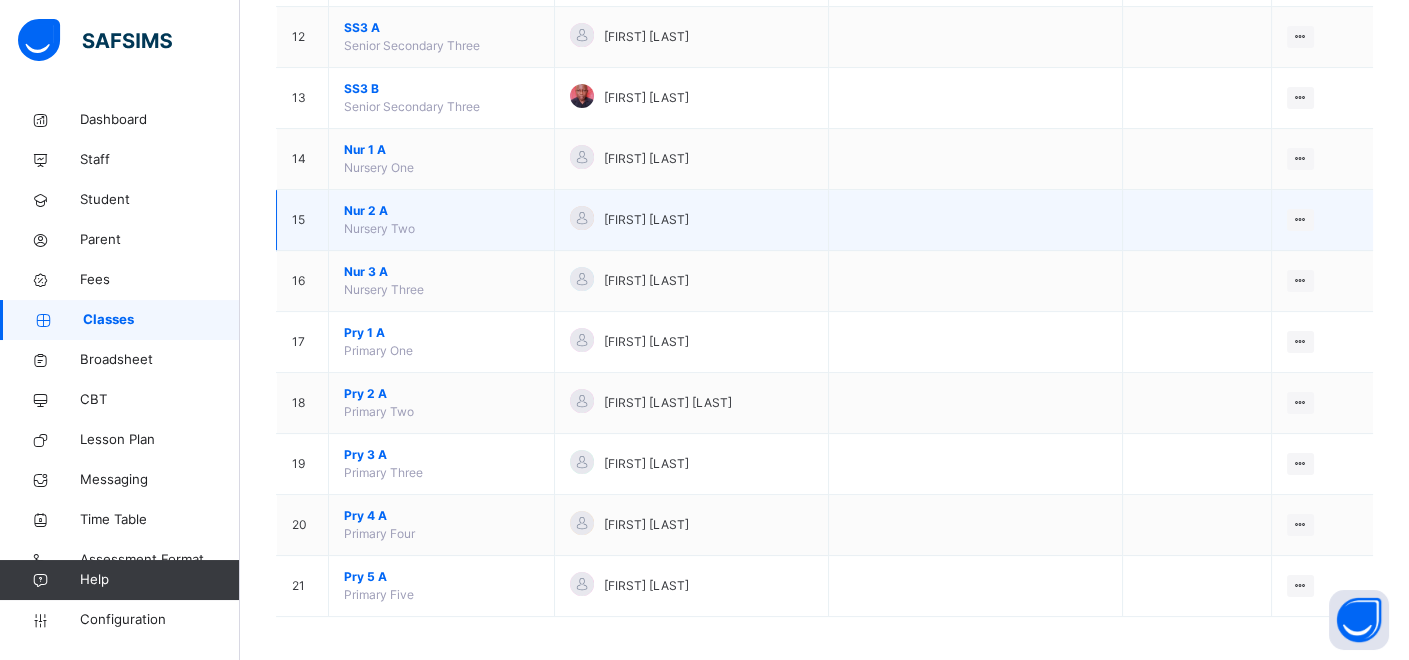click on "[REGISTRATION]  [LAST]" at bounding box center (441, 211) 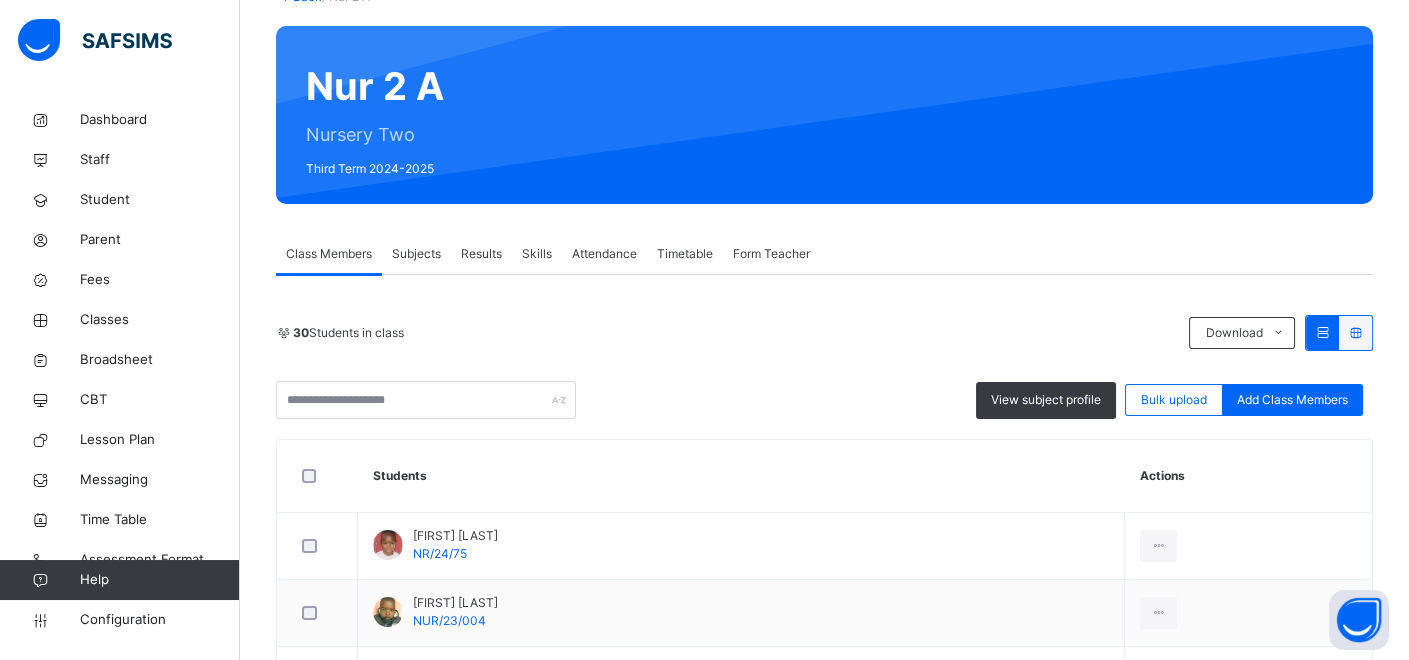 scroll, scrollTop: 0, scrollLeft: 0, axis: both 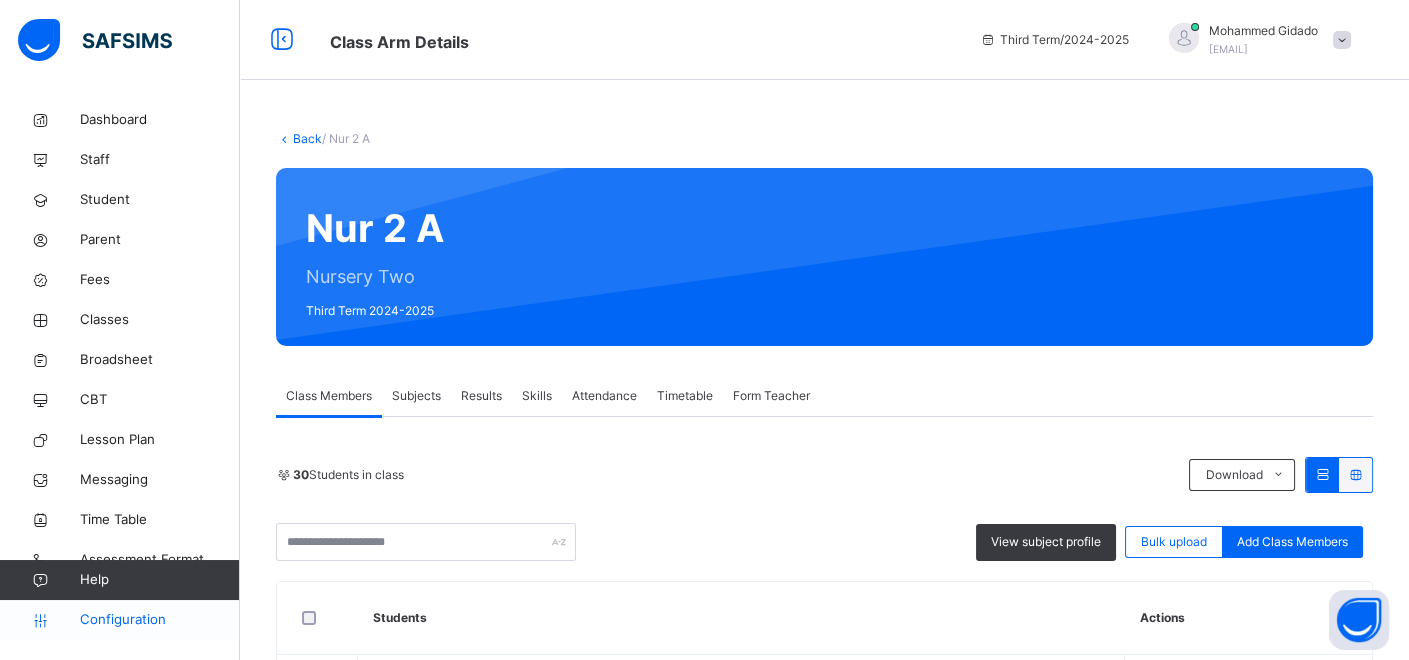 click on "Configuration" at bounding box center [159, 620] 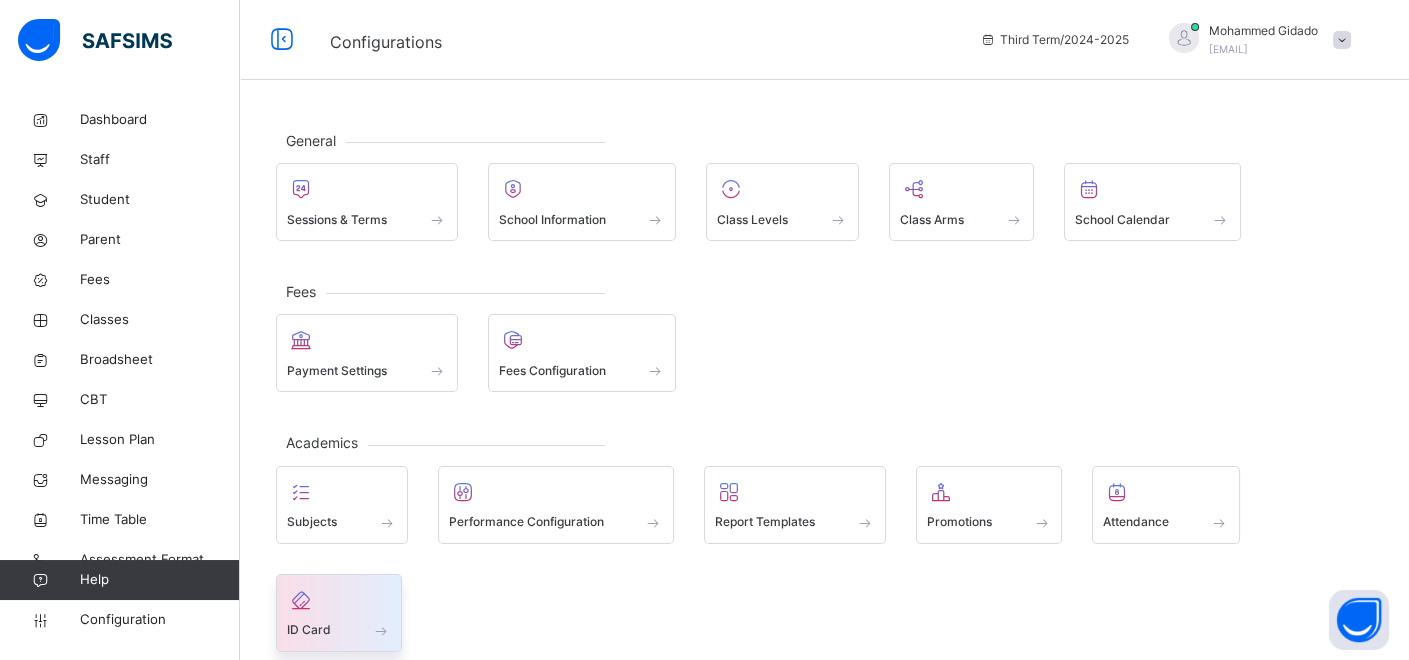click at bounding box center (339, 600) 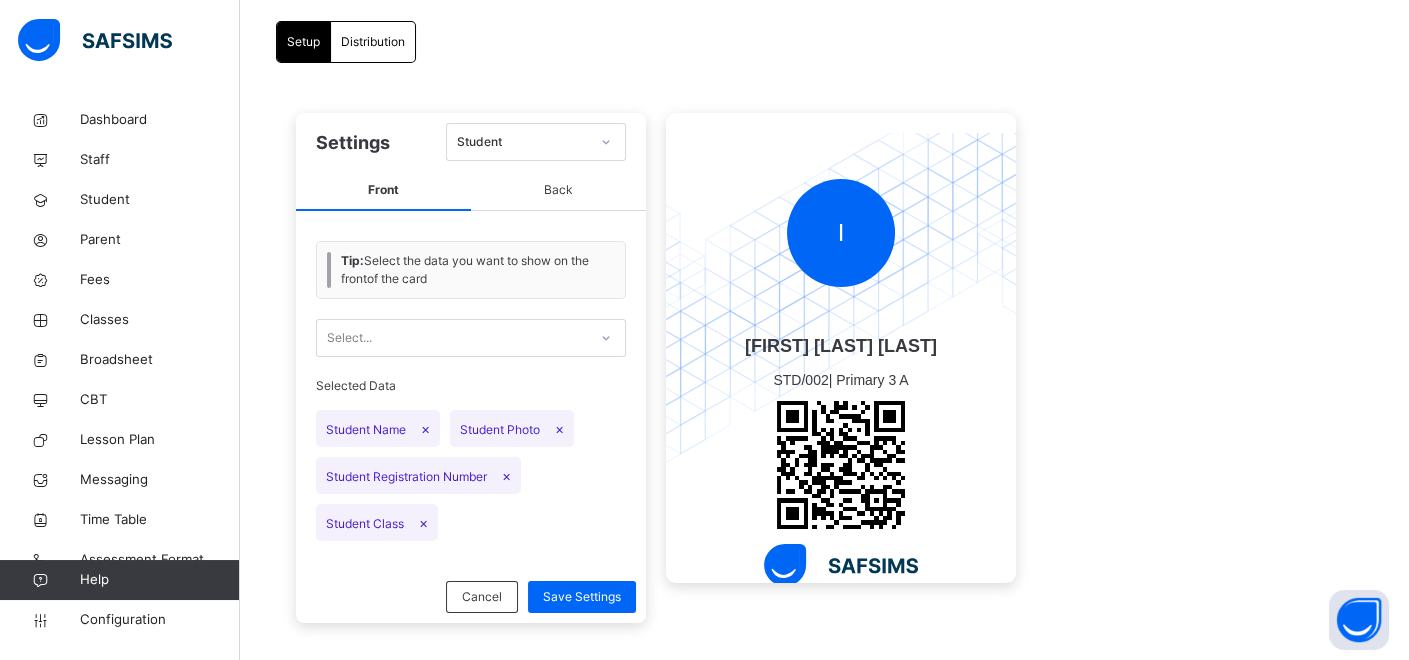 scroll, scrollTop: 168, scrollLeft: 0, axis: vertical 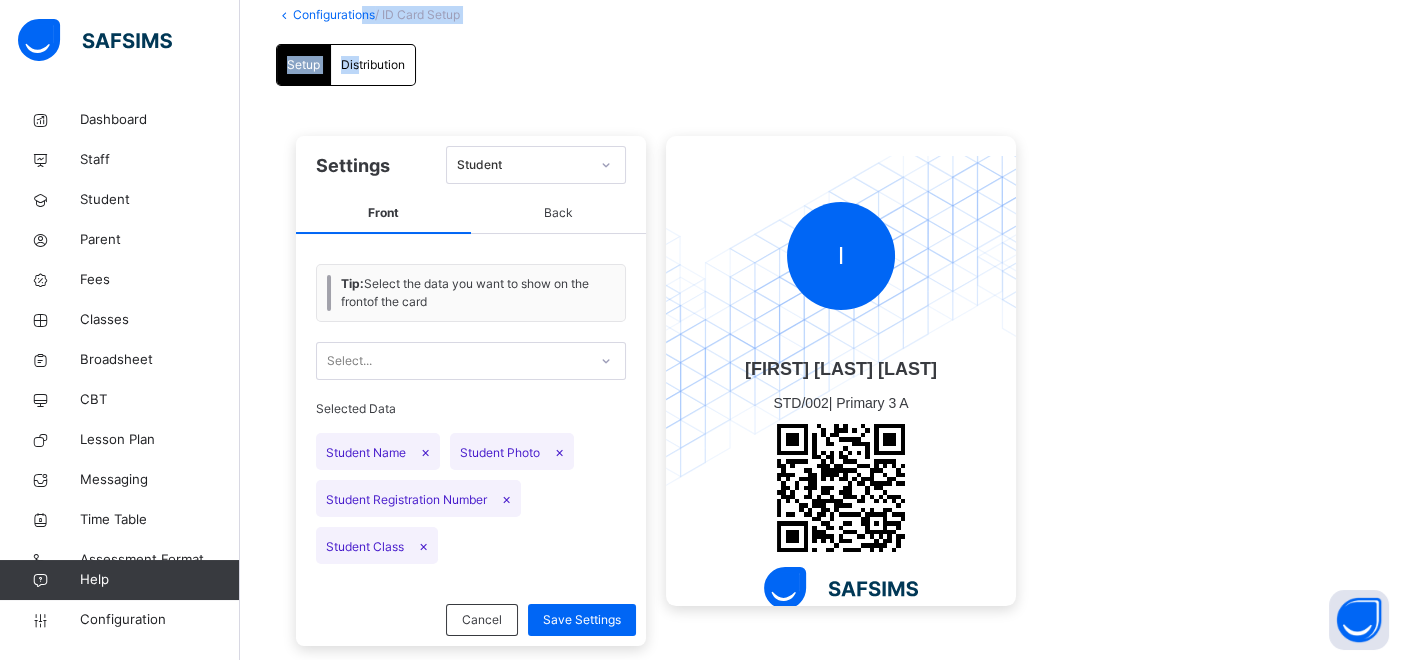 click on "Configurations  / ID Card Setup Setup Distribution Setup Distribution Settings Student Front Back Tip:  Select the data you want to show on the   front  of the card Select... Selected Data Student Name × Student Photo × Student Registration Number × Student Class × Cancel Save Settings I [FIRST] [LAST] [LAST] STD/[NUMBER]  |   Primary [NUMBER] [LETTER]   Classes Action   [JSS][NUMBER]   [LETTER] Junior Secondary One   Download   [JSS][NUMBER]   [LETTER] Junior Secondary One   Download   [JSS][NUMBER]   [LETTER] Junior Secondary Two   Download   [JSS][NUMBER]   [LETTER] Junior Secondary Two   Download   [JSS][NUMBER]   [LETTER] Junior Secondary Three   Download   [JSS][NUMBER]   [LETTER] Junior Secondary Three   Download   [SS][NUMBER]   [LETTER] Senior Secondary One   Download   [SS][NUMBER]   [LETTER] Senior Secondary One   Download   [SS][NUMBER]   [LETTER] Senior Secondary One   Download   [SS][NUMBER]   [LETTER] Senior Secondary Two   Download   [SS][NUMBER]   [LETTER] Senior Secondary Two   Download   [SS][NUMBER]   [LETTER] Senior Secondary Three   Download   [SS][NUMBER]   [LETTER] Senior Secondary Three   Download   Nur [NUMBER]   [LETTER] Nursery One   Download   Nur [NUMBER]   [LETTER] Nursery Two   Download   Nur [NUMBER]   [LETTER] Nursery Three   Download" at bounding box center [824, 341] 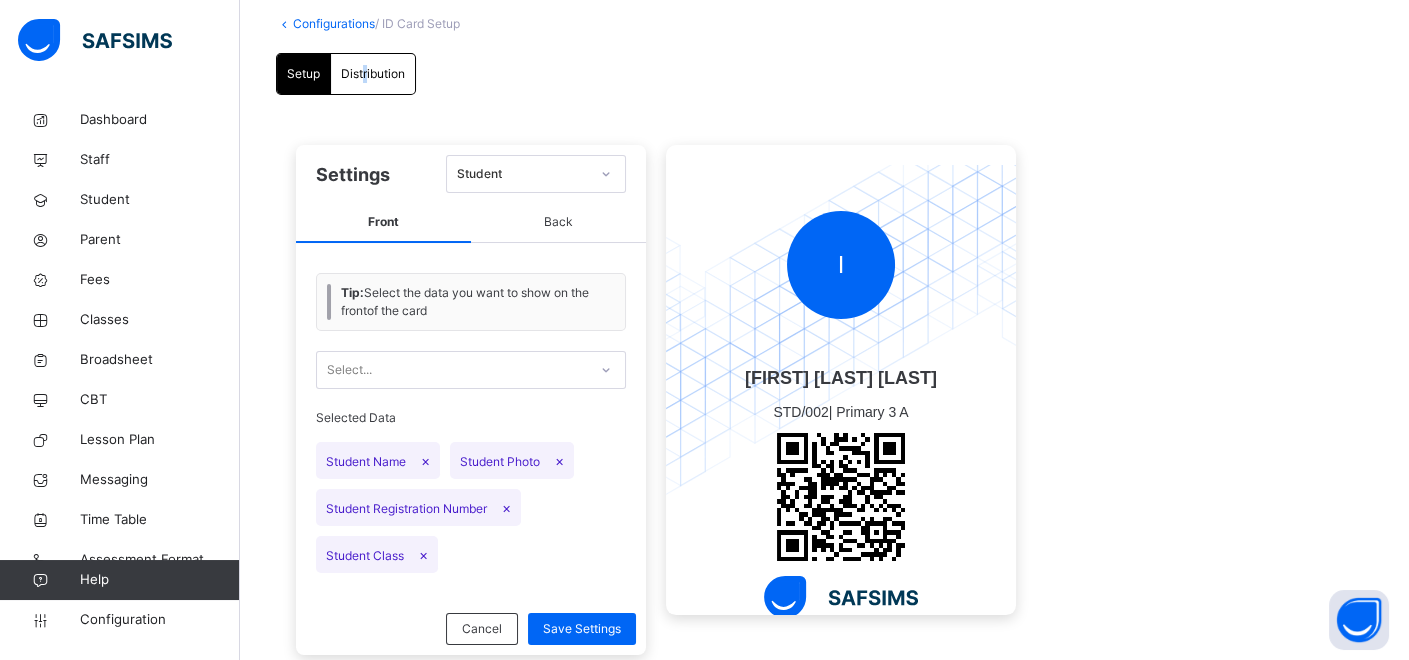 click on "Distribution" at bounding box center (373, 74) 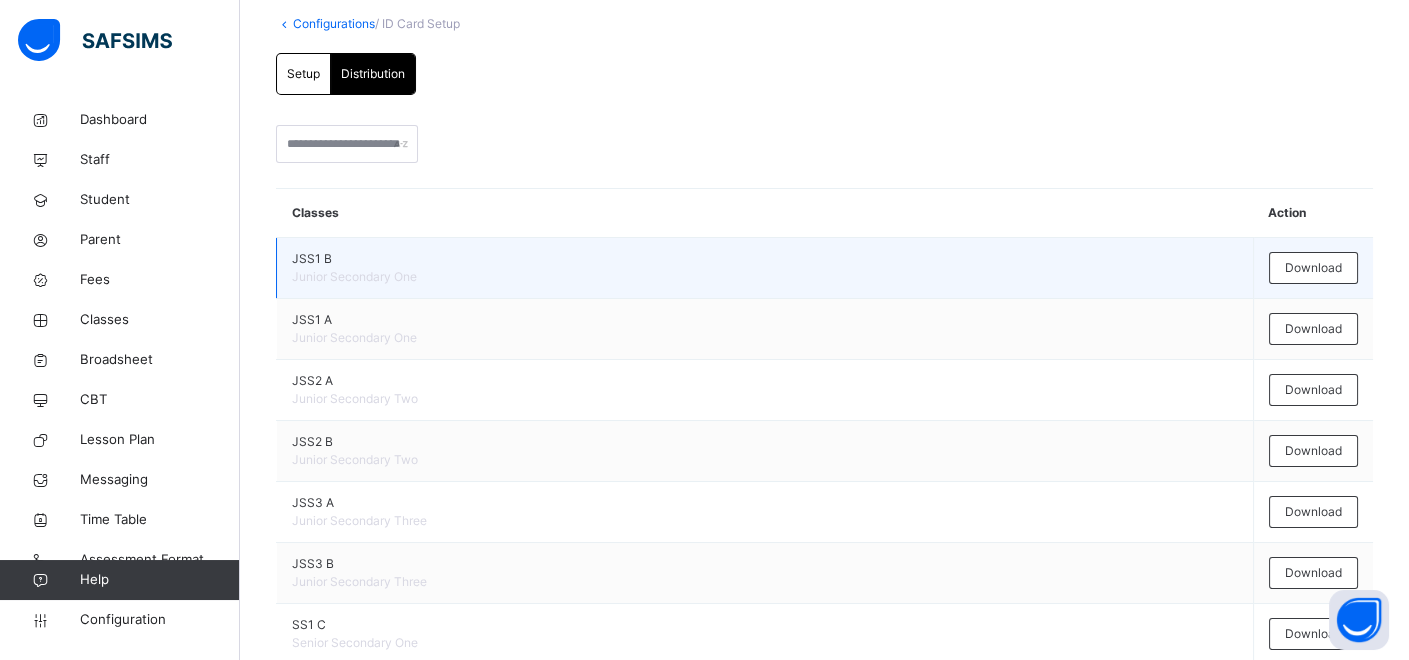 click on "Junior Secondary One" at bounding box center (765, 277) 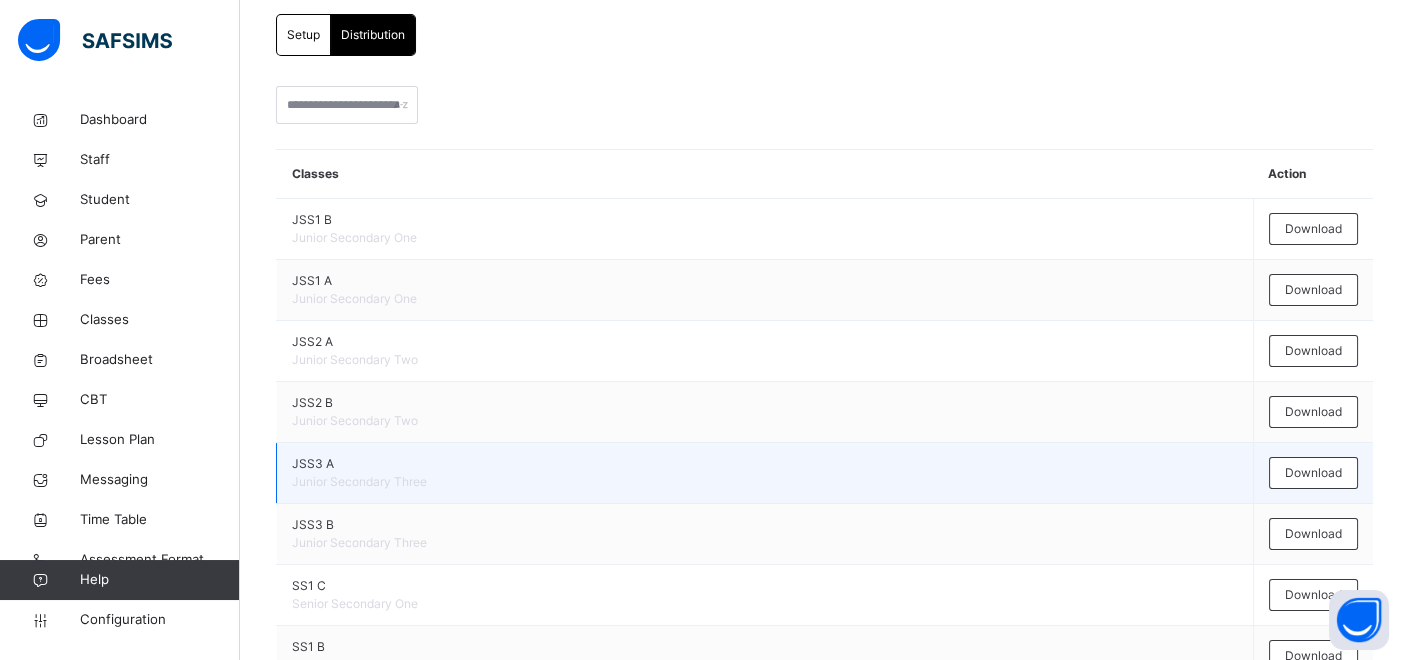 scroll, scrollTop: 333, scrollLeft: 0, axis: vertical 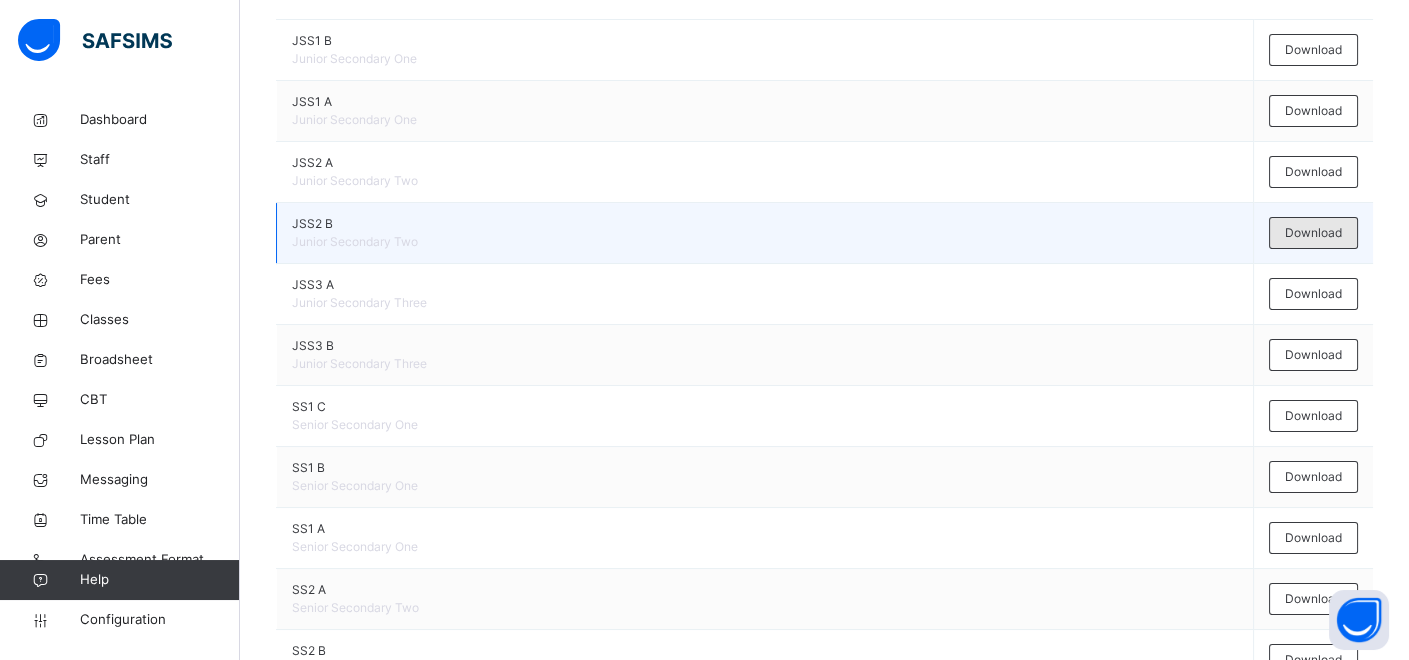 click on "Download" at bounding box center (1313, 233) 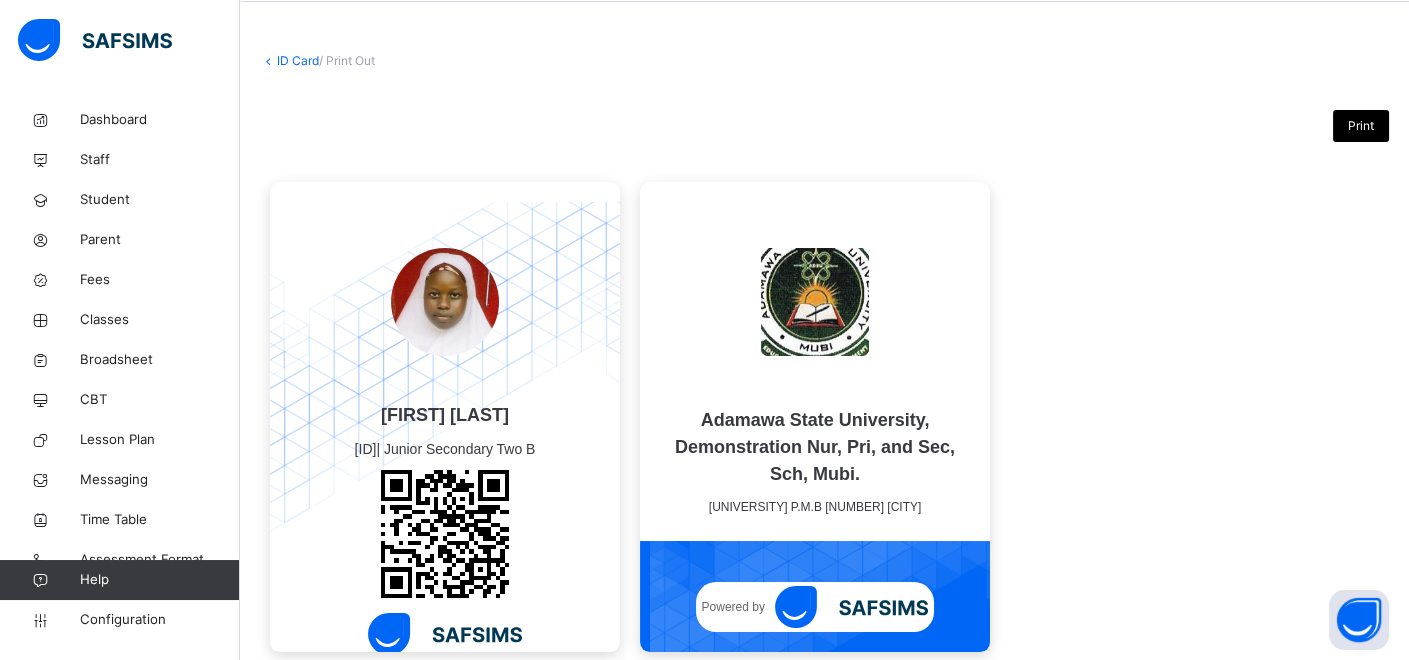 scroll, scrollTop: 0, scrollLeft: 0, axis: both 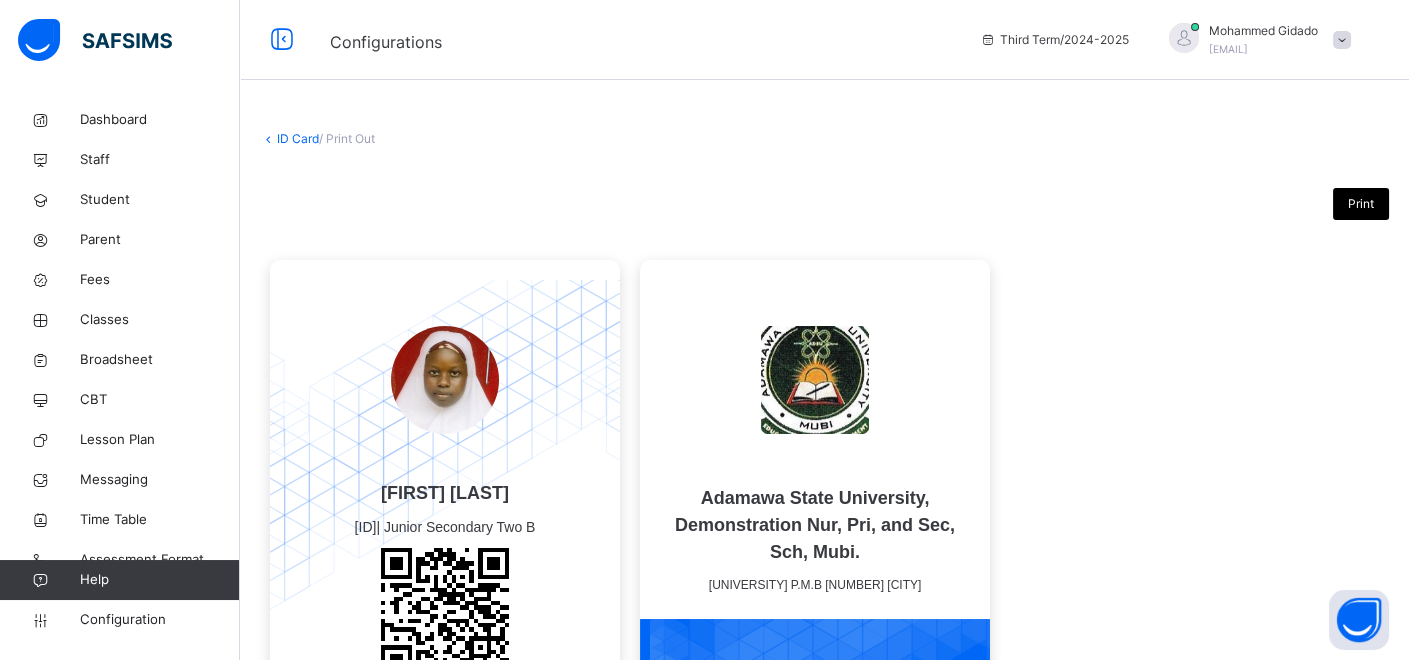 click on "ID Card" at bounding box center [298, 138] 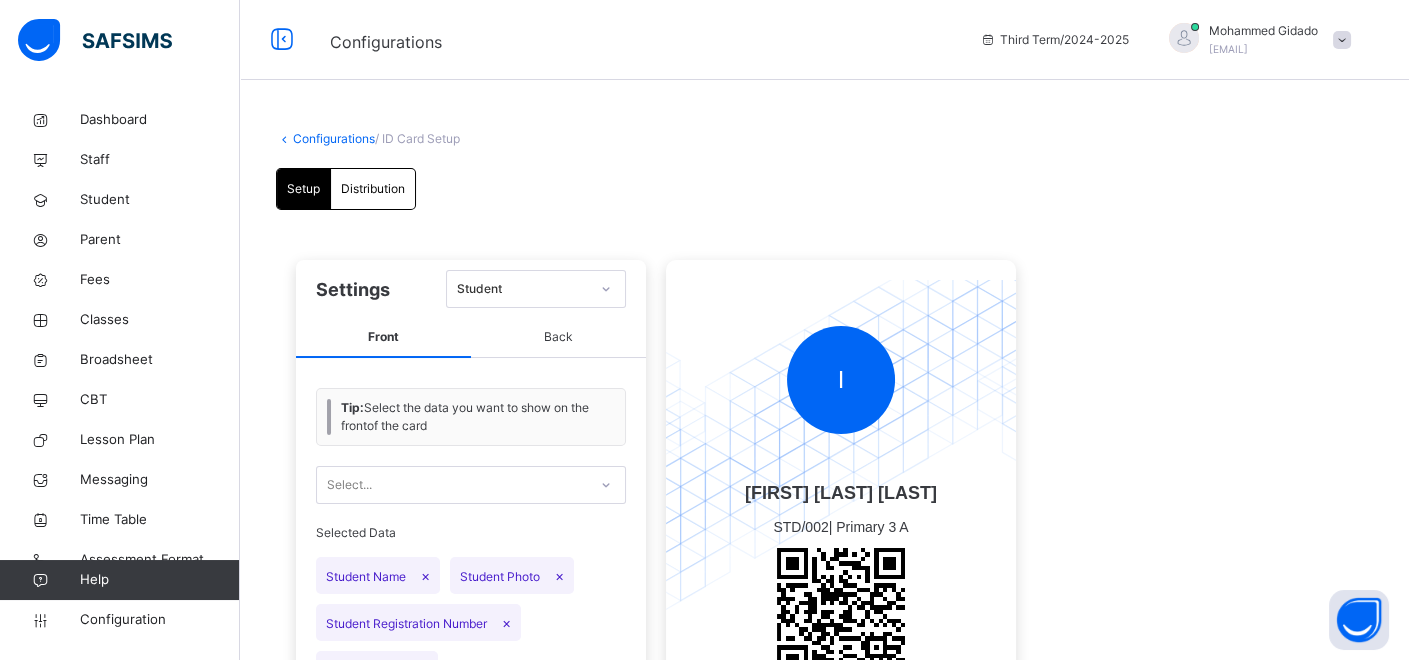 scroll, scrollTop: 0, scrollLeft: 0, axis: both 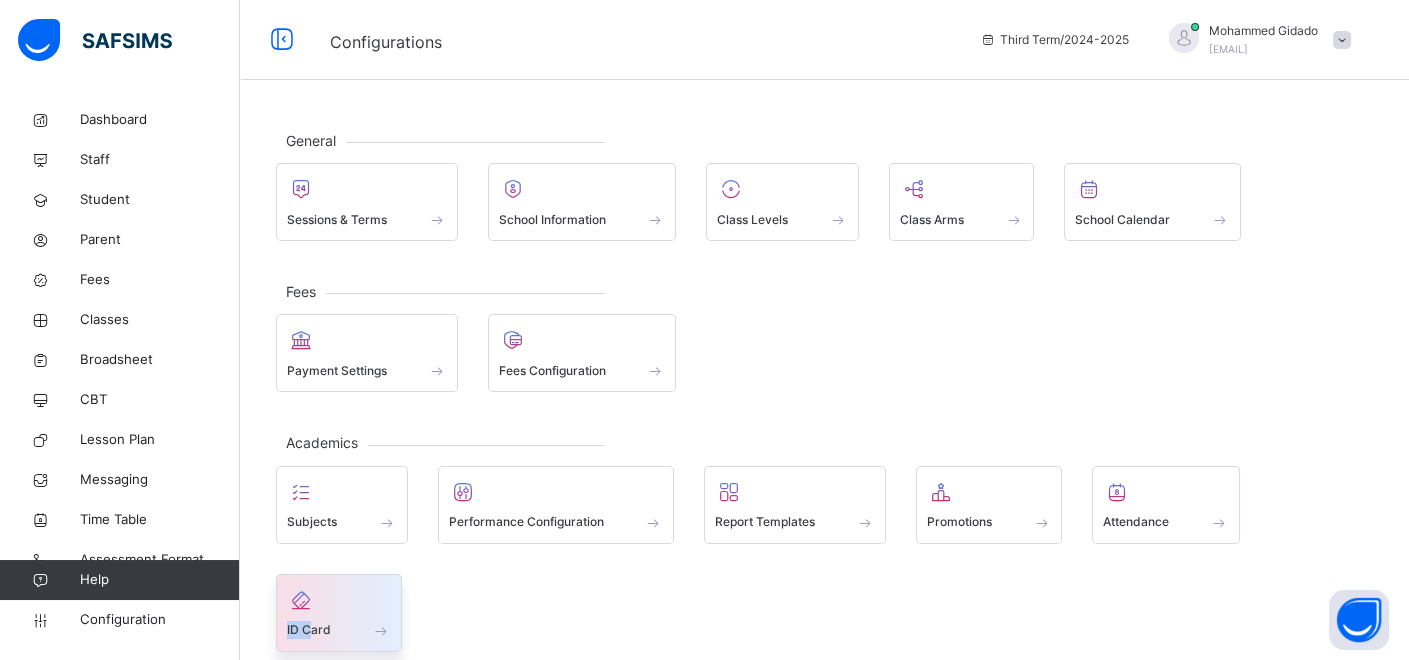 drag, startPoint x: 311, startPoint y: 616, endPoint x: 321, endPoint y: 614, distance: 10.198039 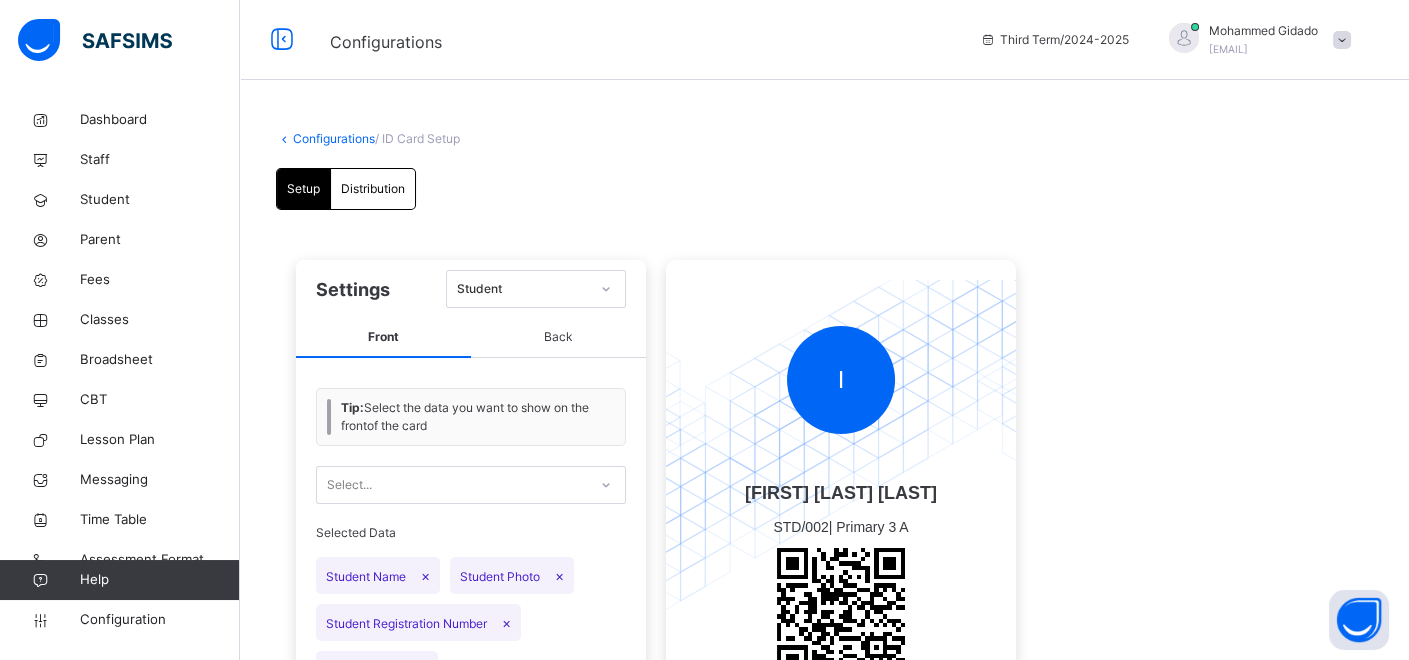 click on "Distribution" at bounding box center (373, 189) 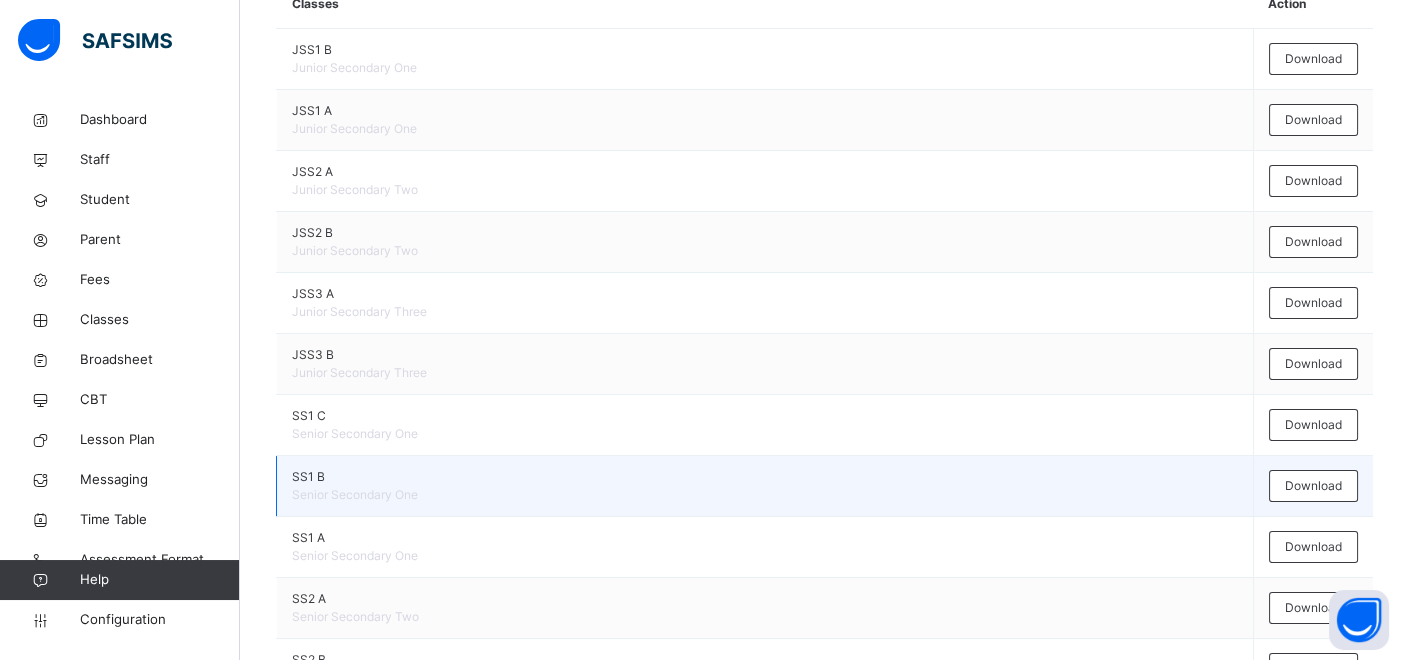 scroll, scrollTop: 333, scrollLeft: 0, axis: vertical 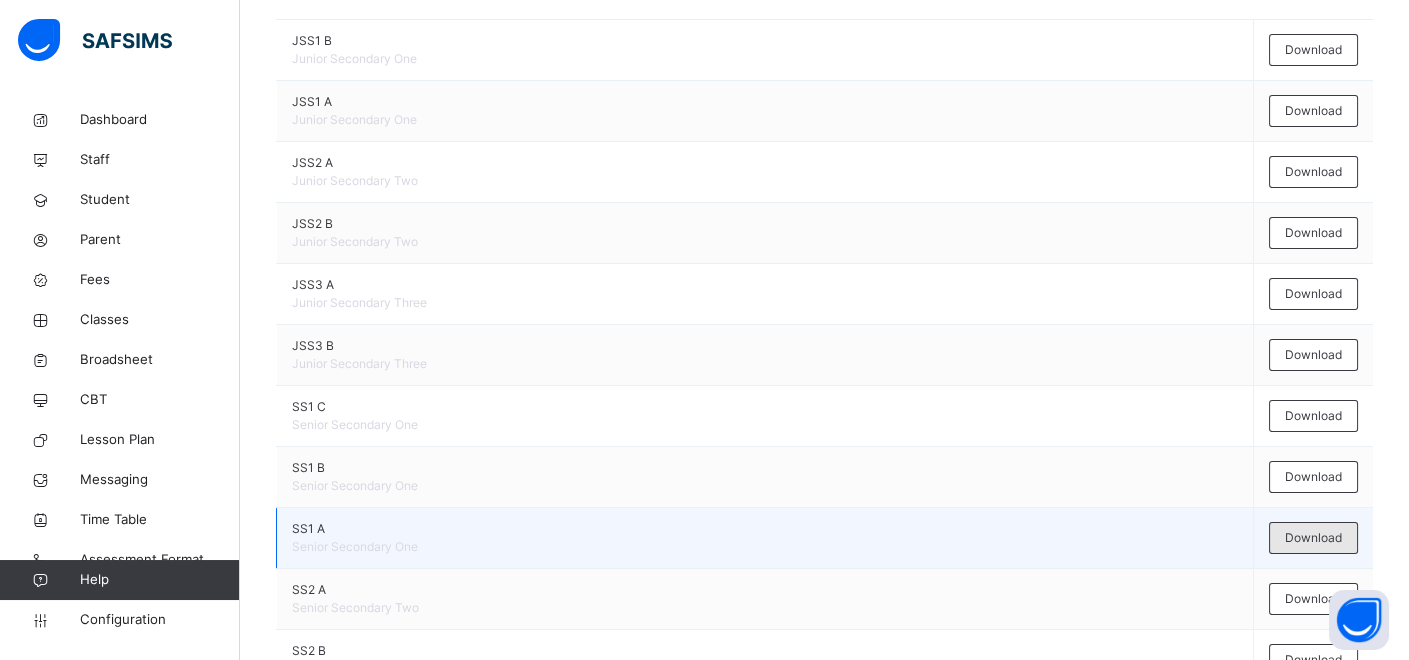 click on "Download" at bounding box center [1313, 538] 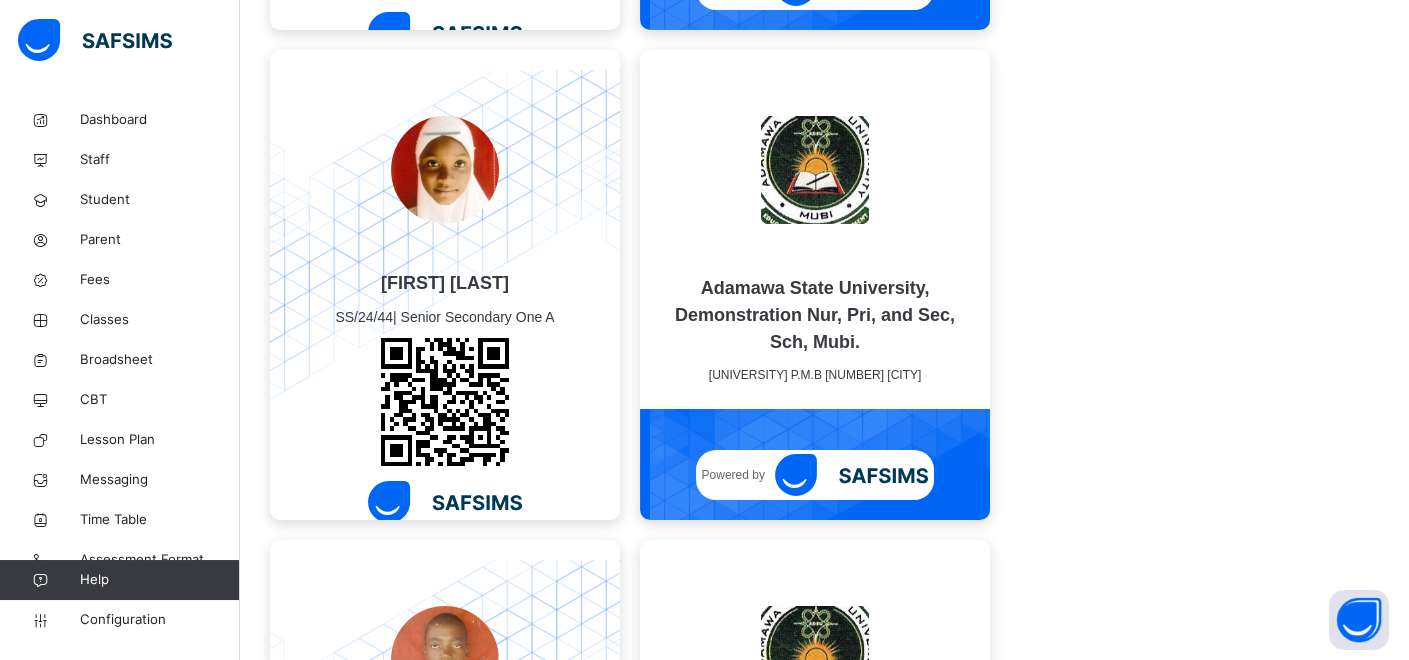 scroll, scrollTop: 24154, scrollLeft: 0, axis: vertical 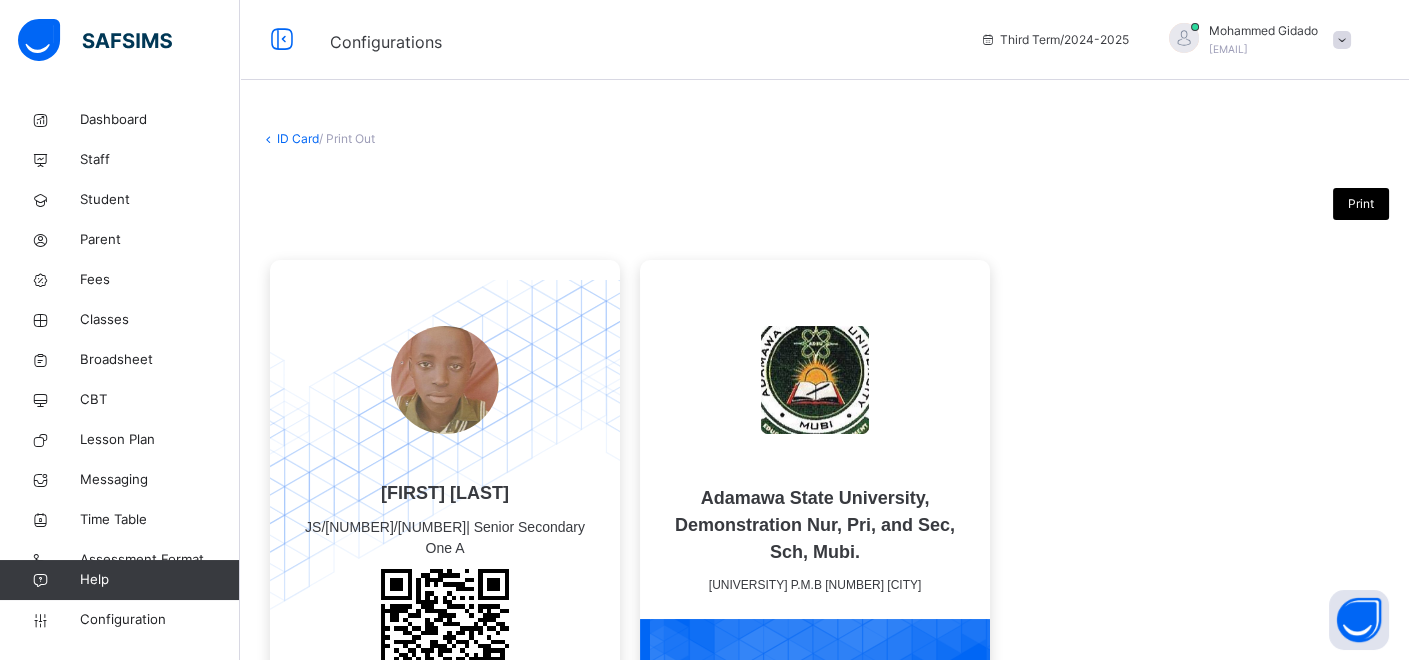 click on "ID Card" at bounding box center (298, 138) 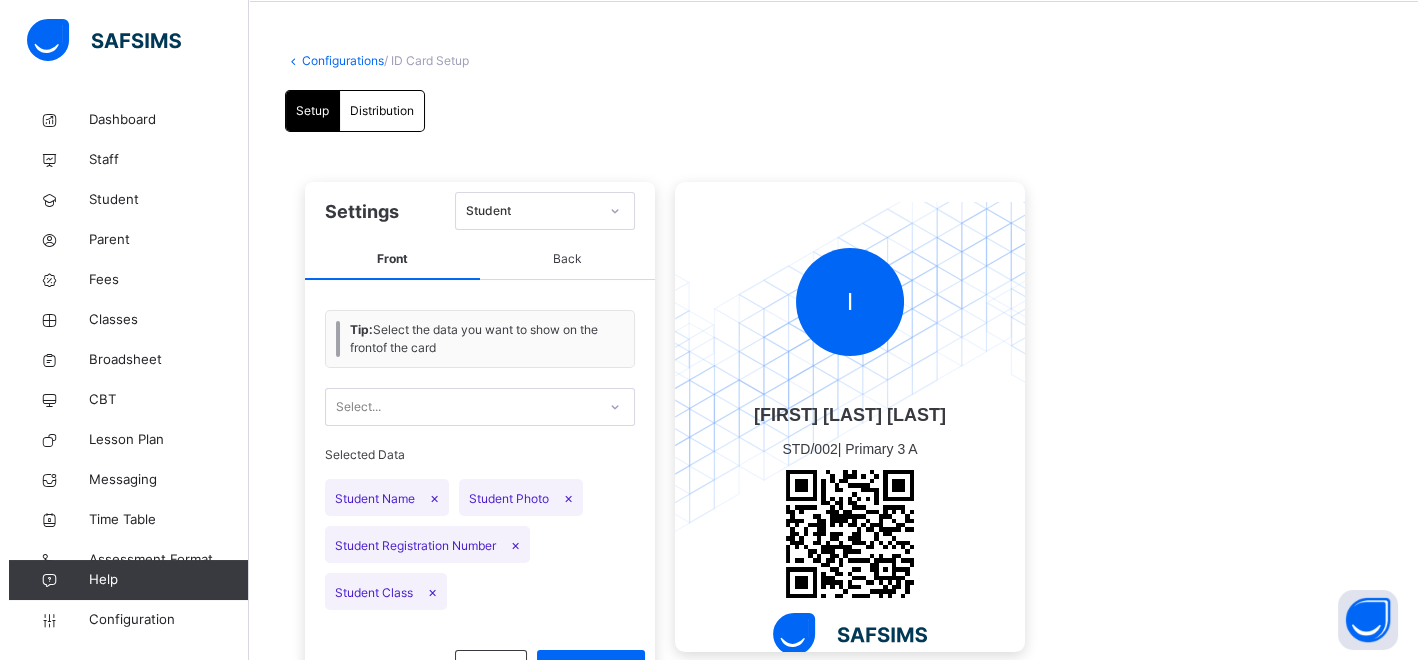 scroll, scrollTop: 0, scrollLeft: 0, axis: both 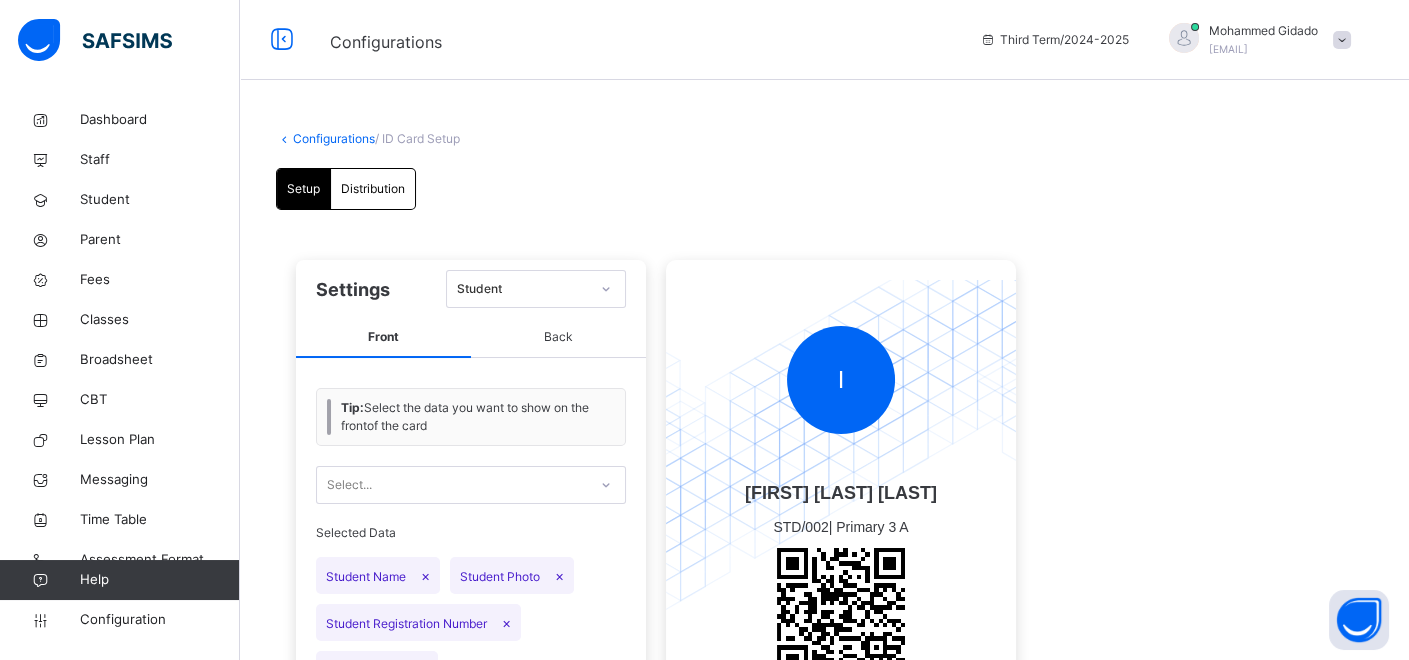 click on "Configurations" at bounding box center [334, 138] 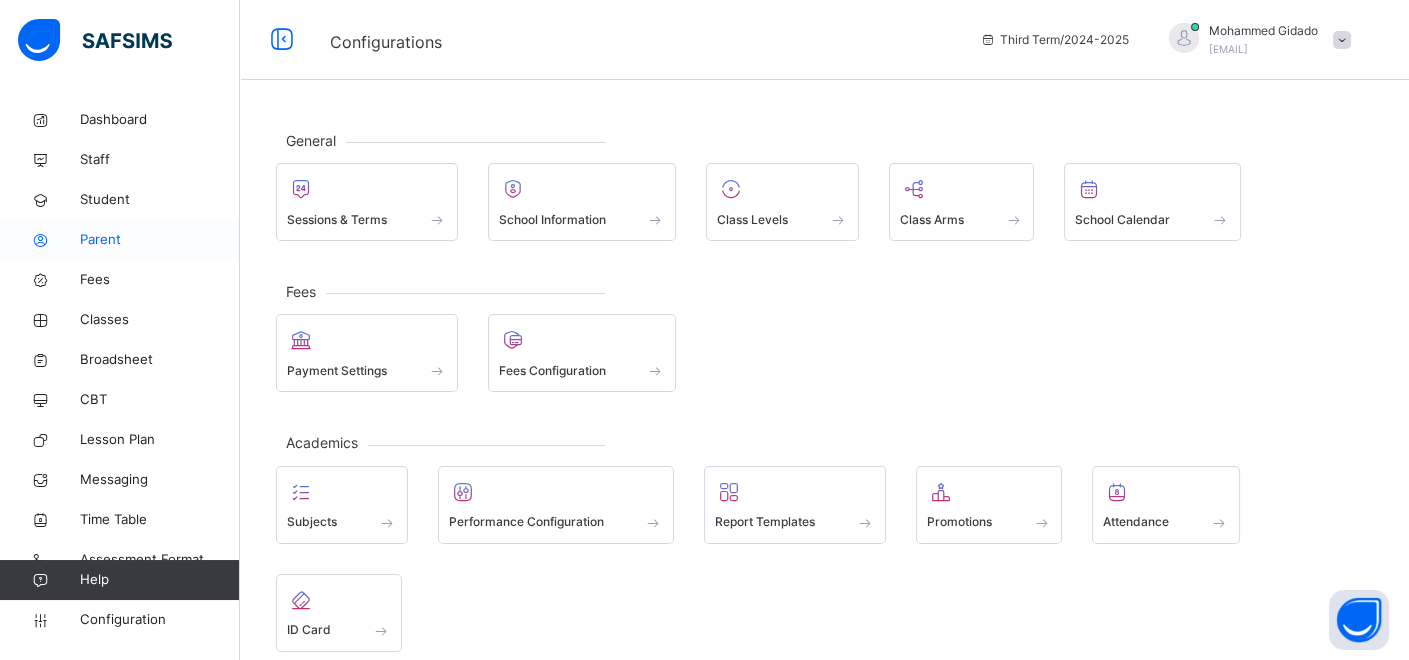 click on "Parent" at bounding box center [160, 240] 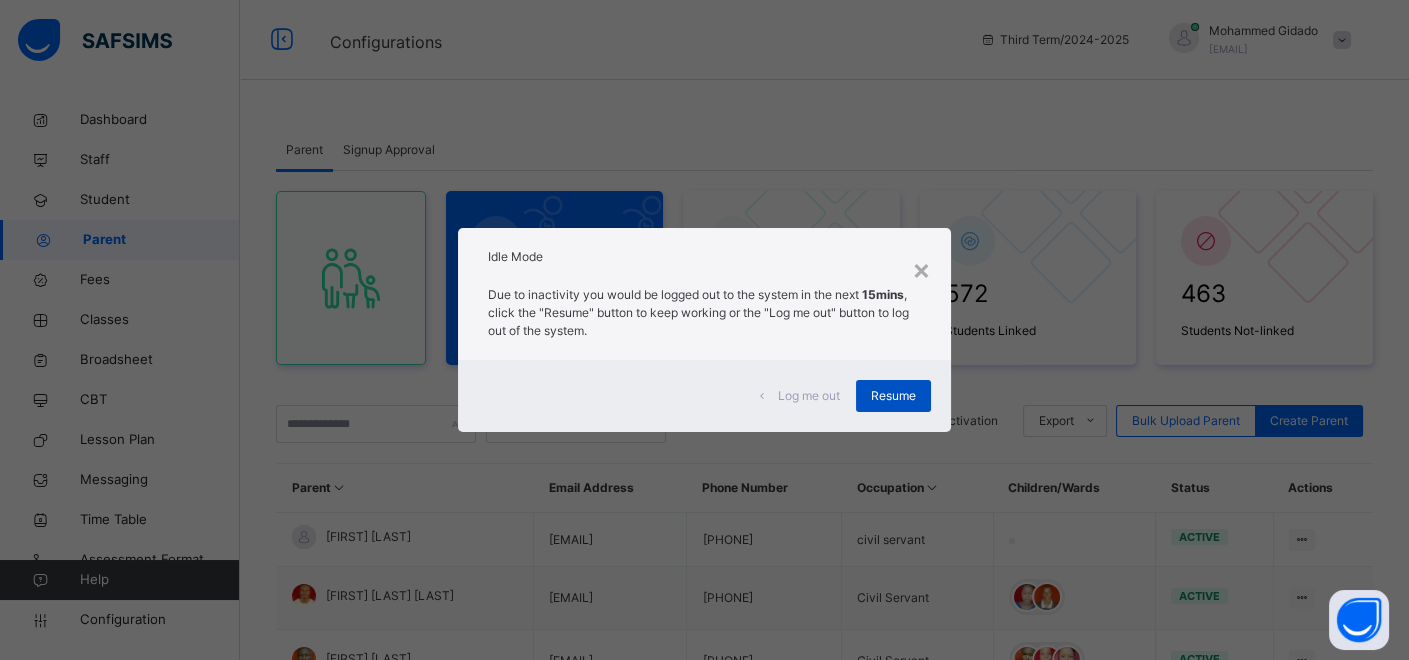 click on "Resume" at bounding box center (893, 396) 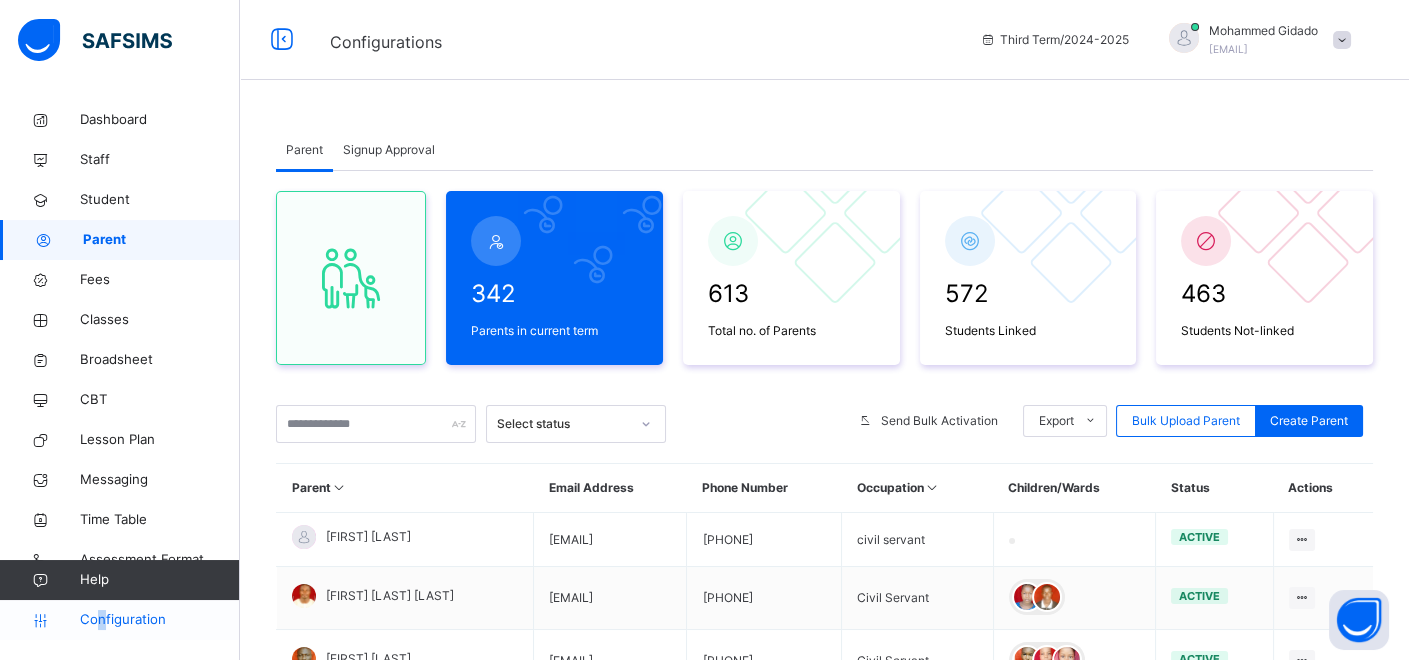 click on "Configuration" at bounding box center (159, 620) 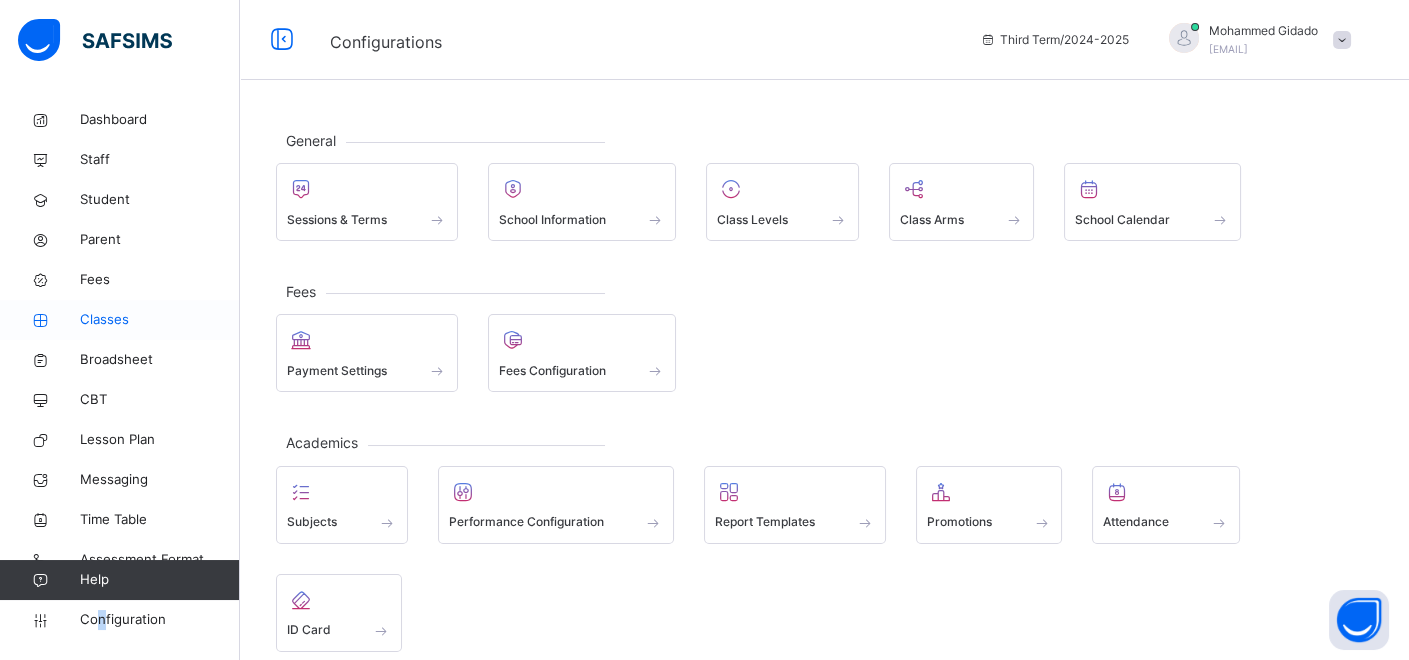 click on "Classes" at bounding box center [160, 320] 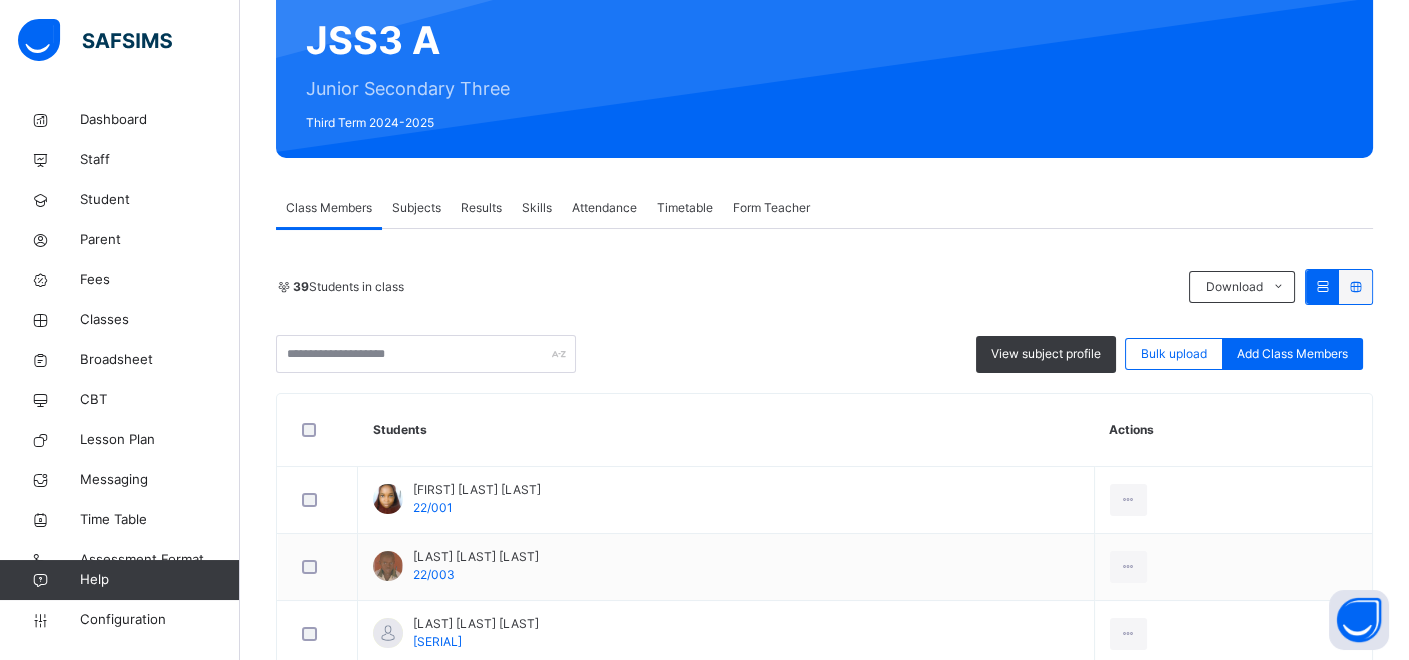 scroll, scrollTop: 222, scrollLeft: 0, axis: vertical 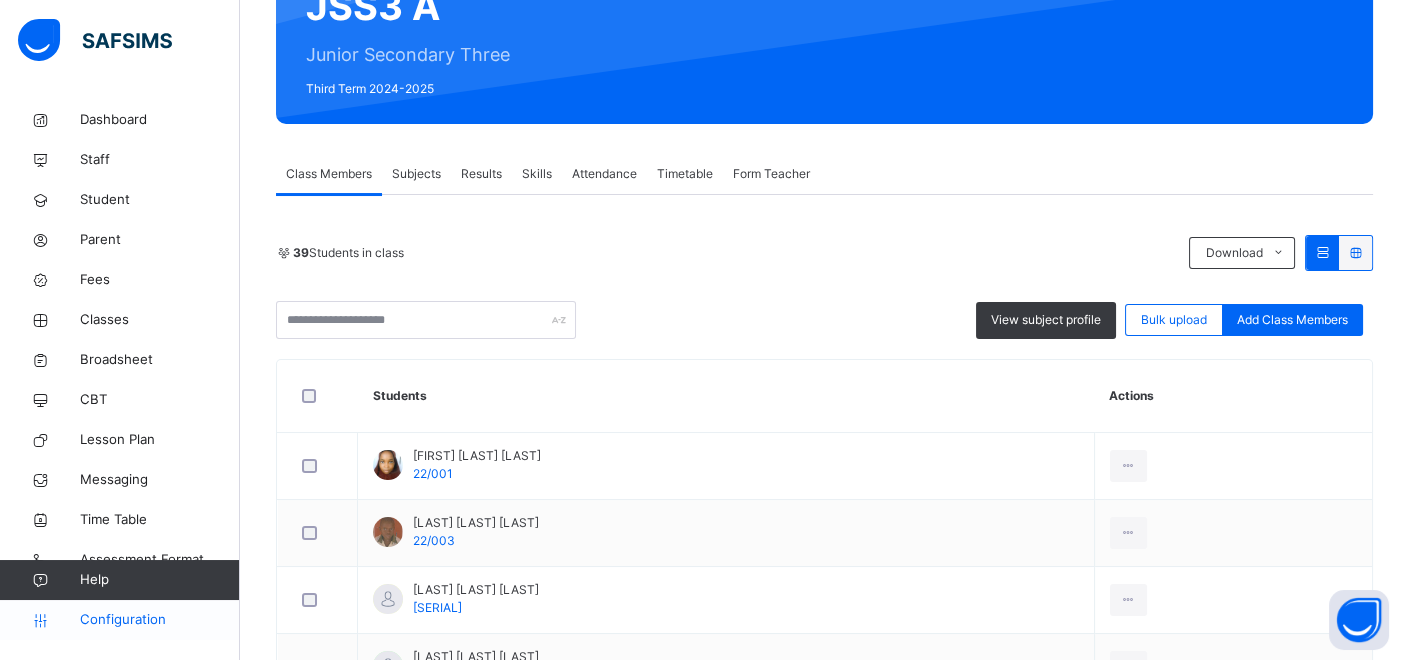 click on "Configuration" at bounding box center (159, 620) 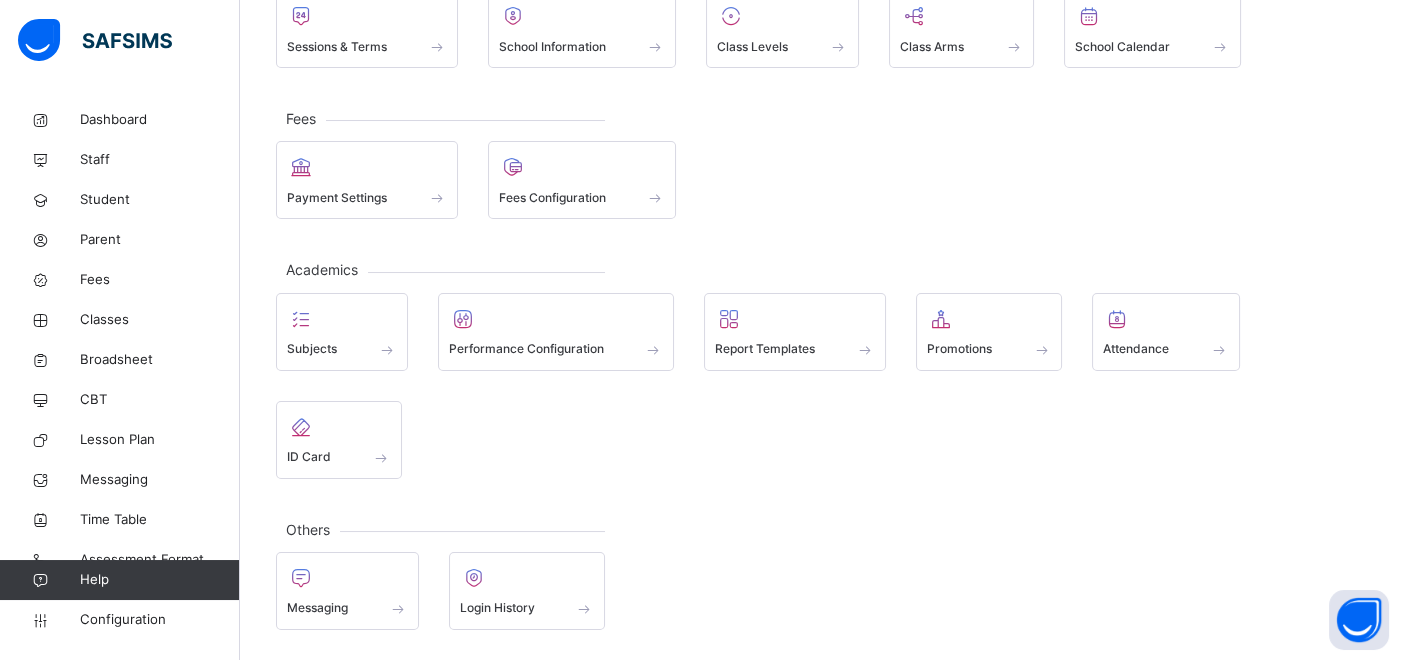 scroll, scrollTop: 168, scrollLeft: 0, axis: vertical 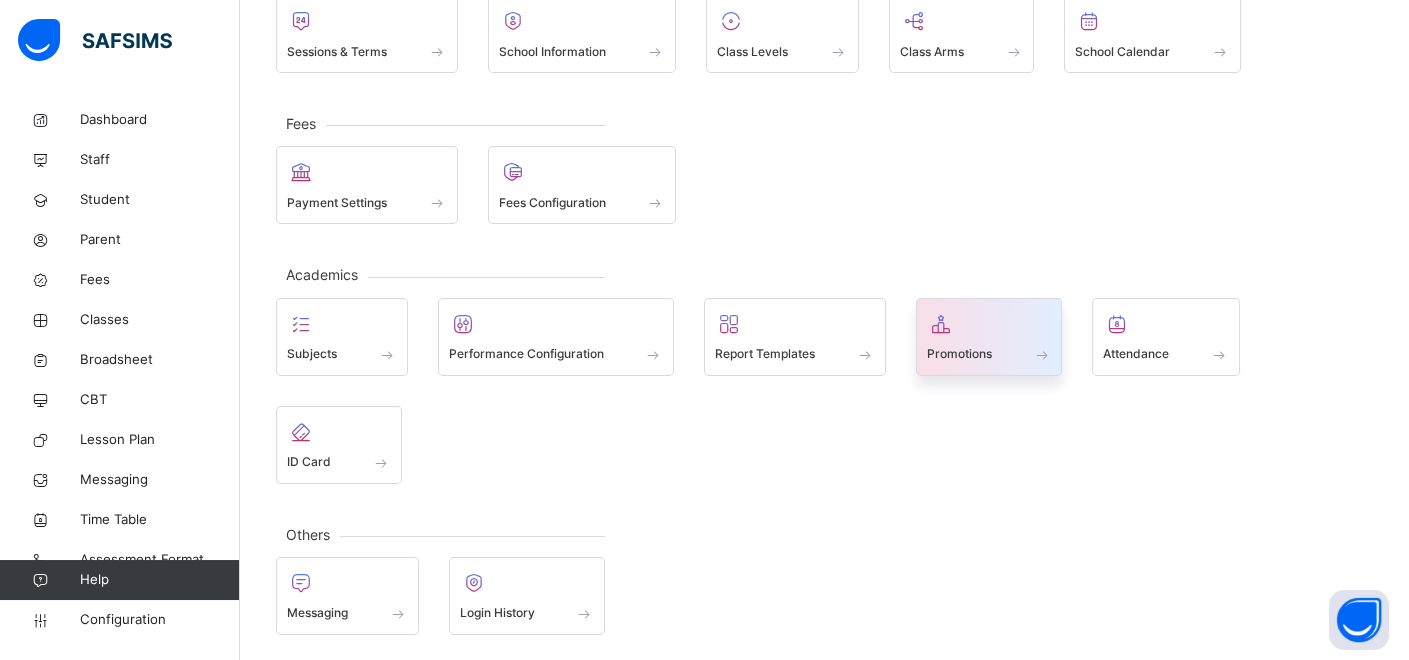 click on "Promotions" at bounding box center (959, 354) 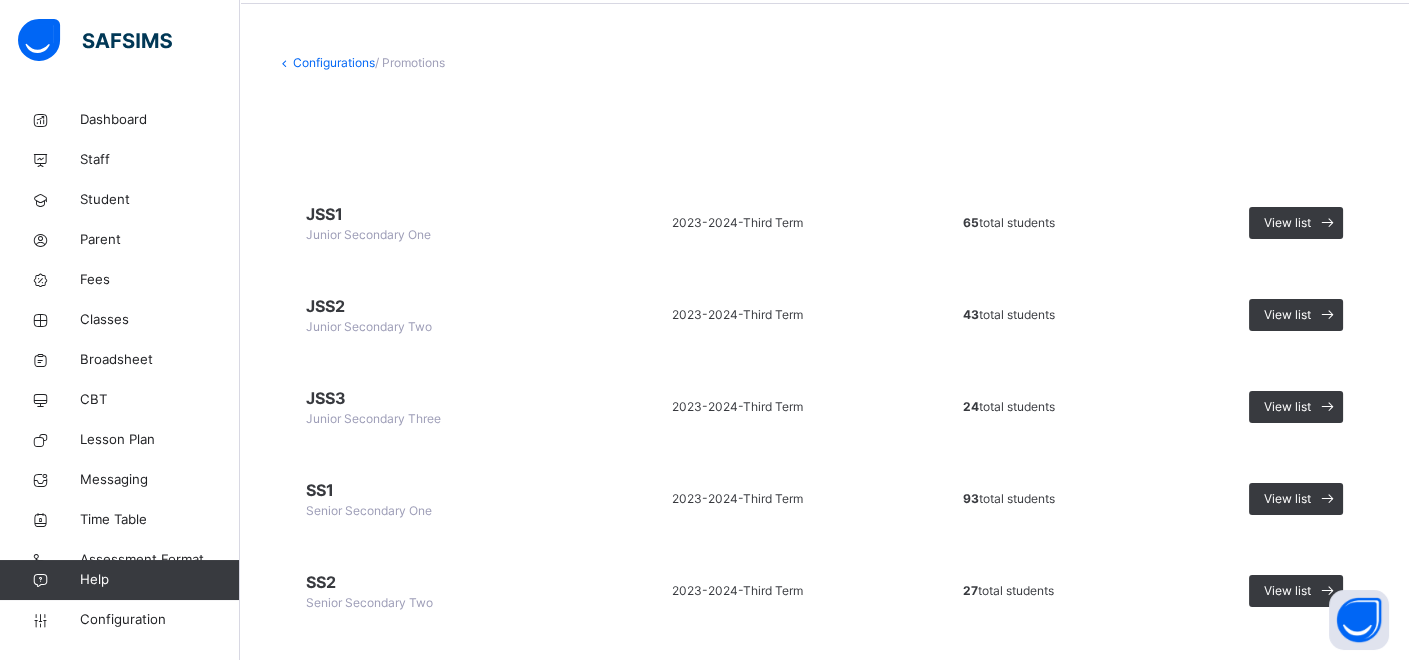 scroll, scrollTop: 111, scrollLeft: 0, axis: vertical 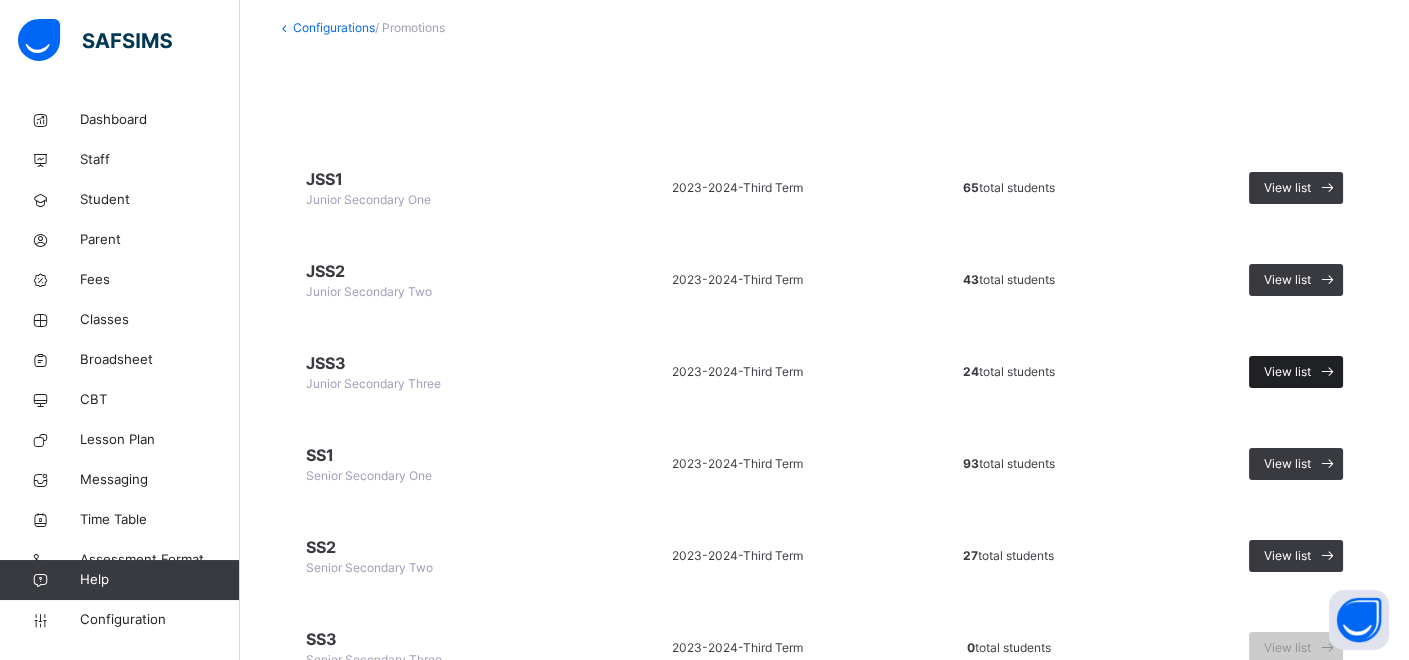 click on "View list" at bounding box center [1287, 372] 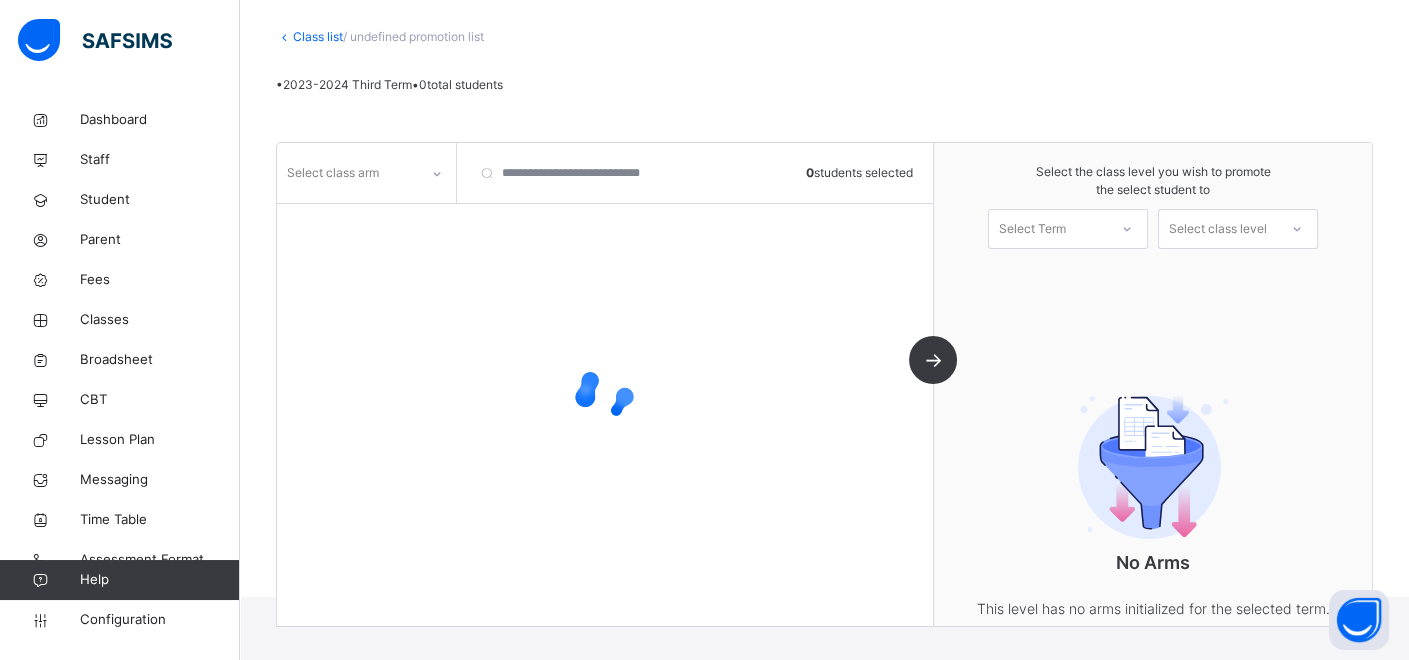 scroll, scrollTop: 111, scrollLeft: 0, axis: vertical 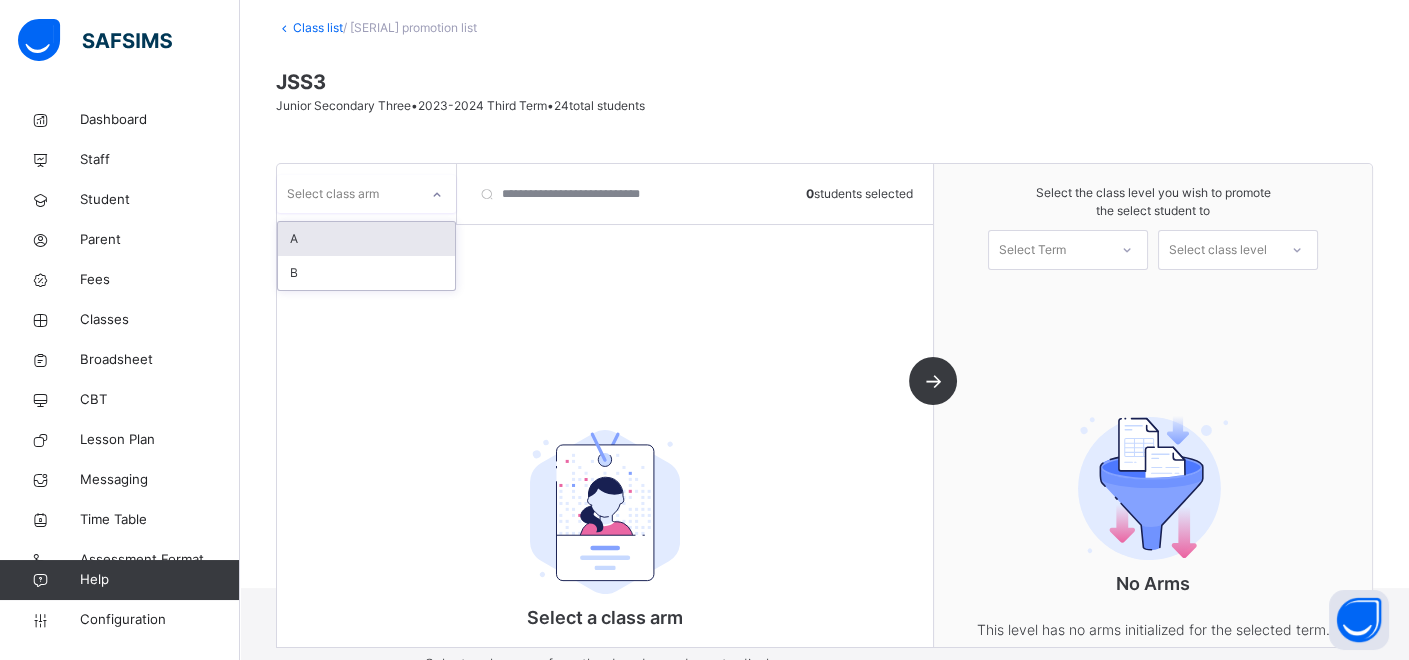 click at bounding box center (437, 195) 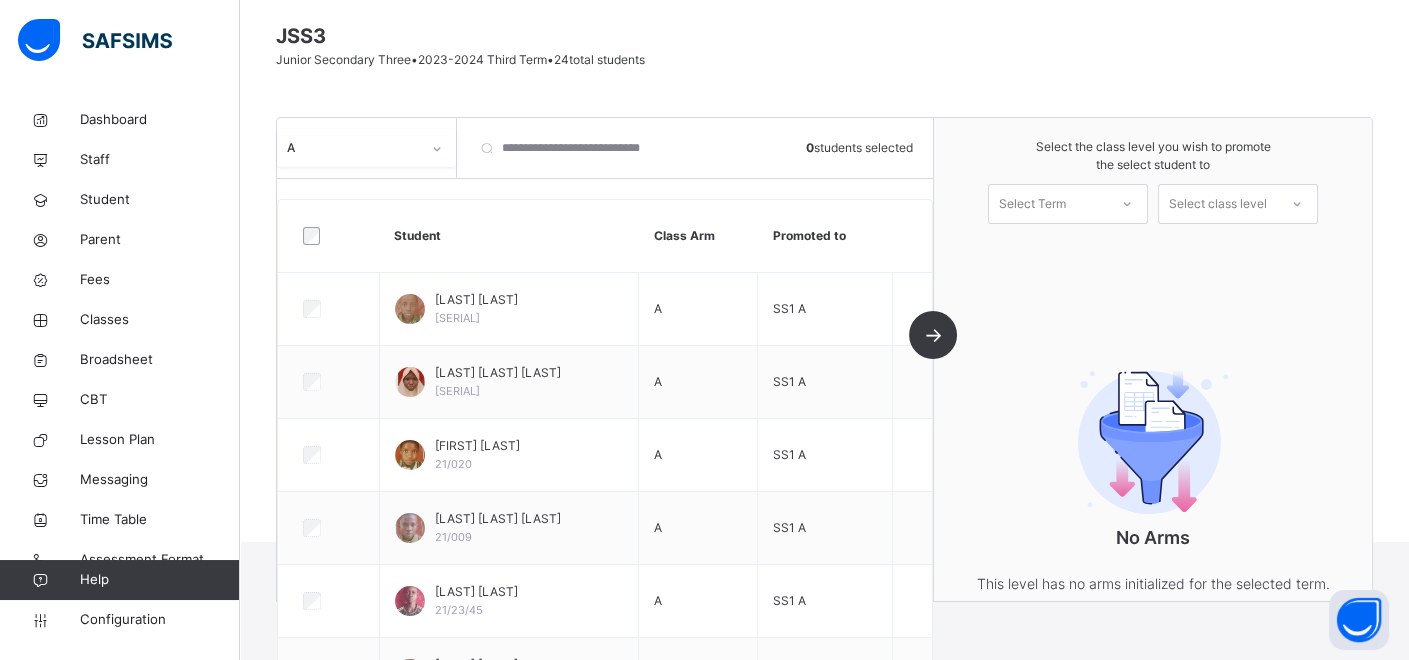 scroll, scrollTop: 124, scrollLeft: 0, axis: vertical 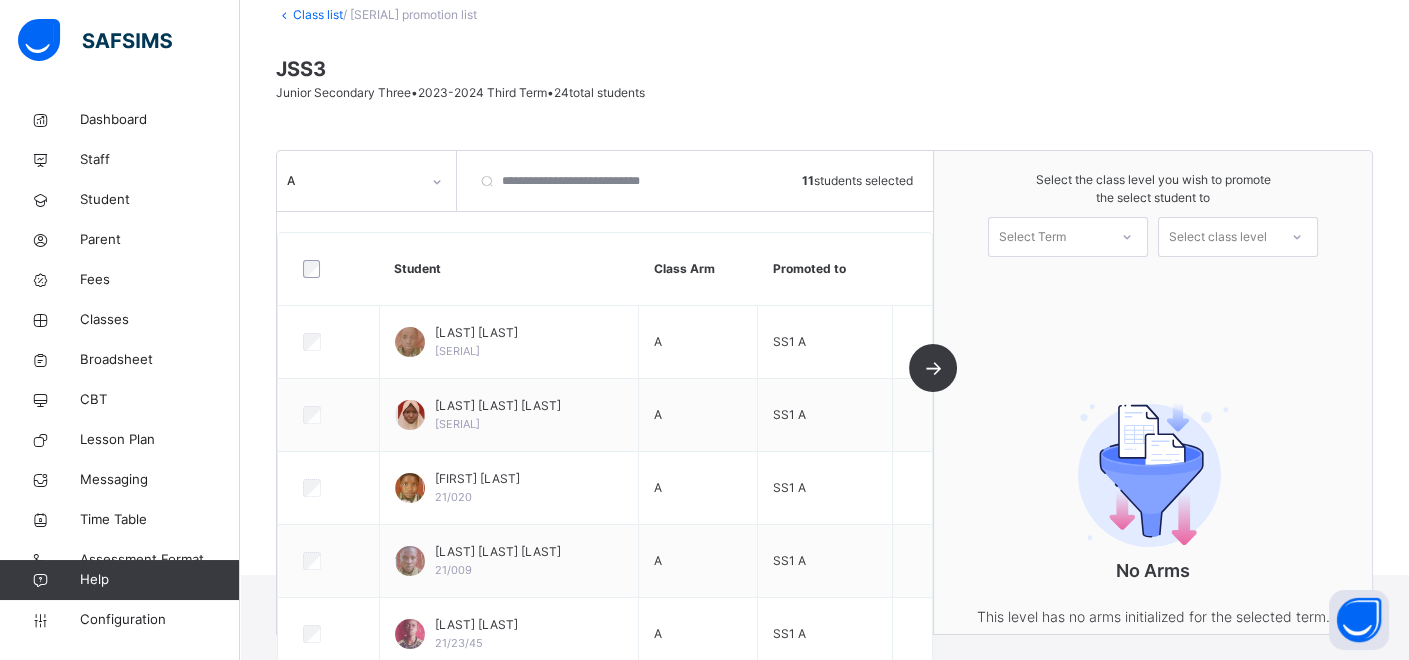 click at bounding box center [329, 269] 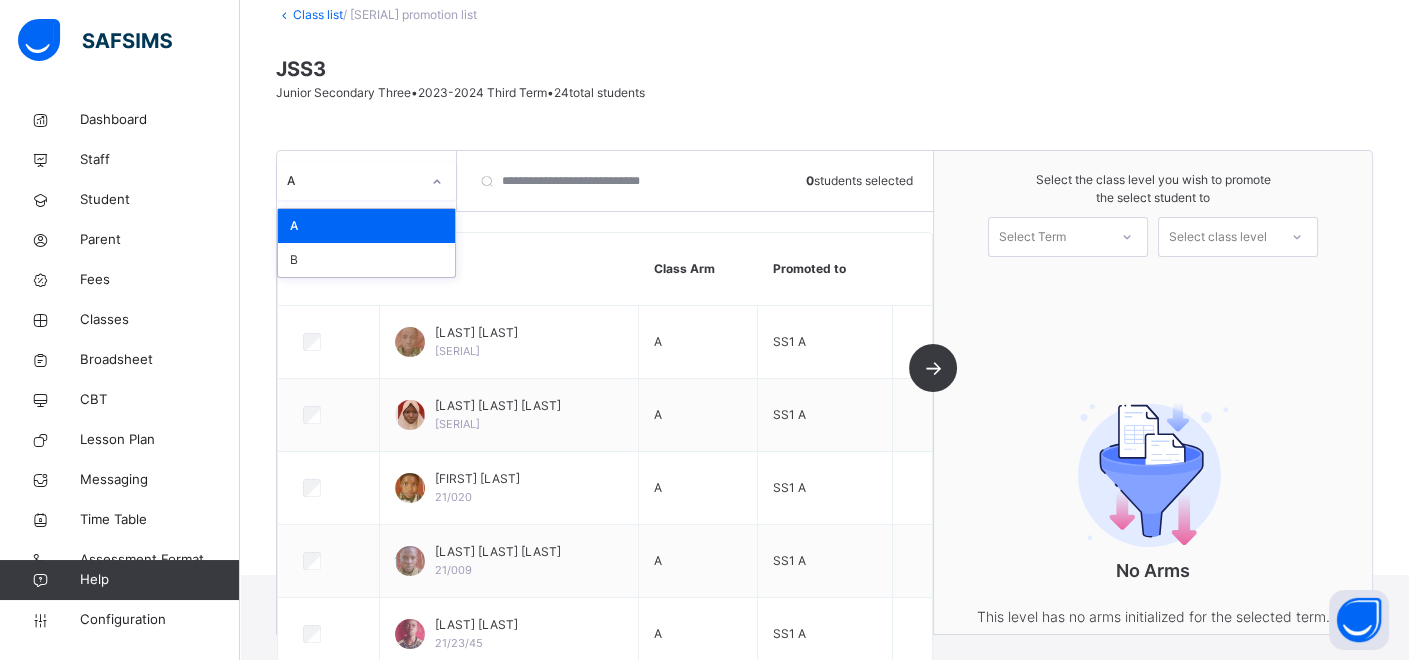 click 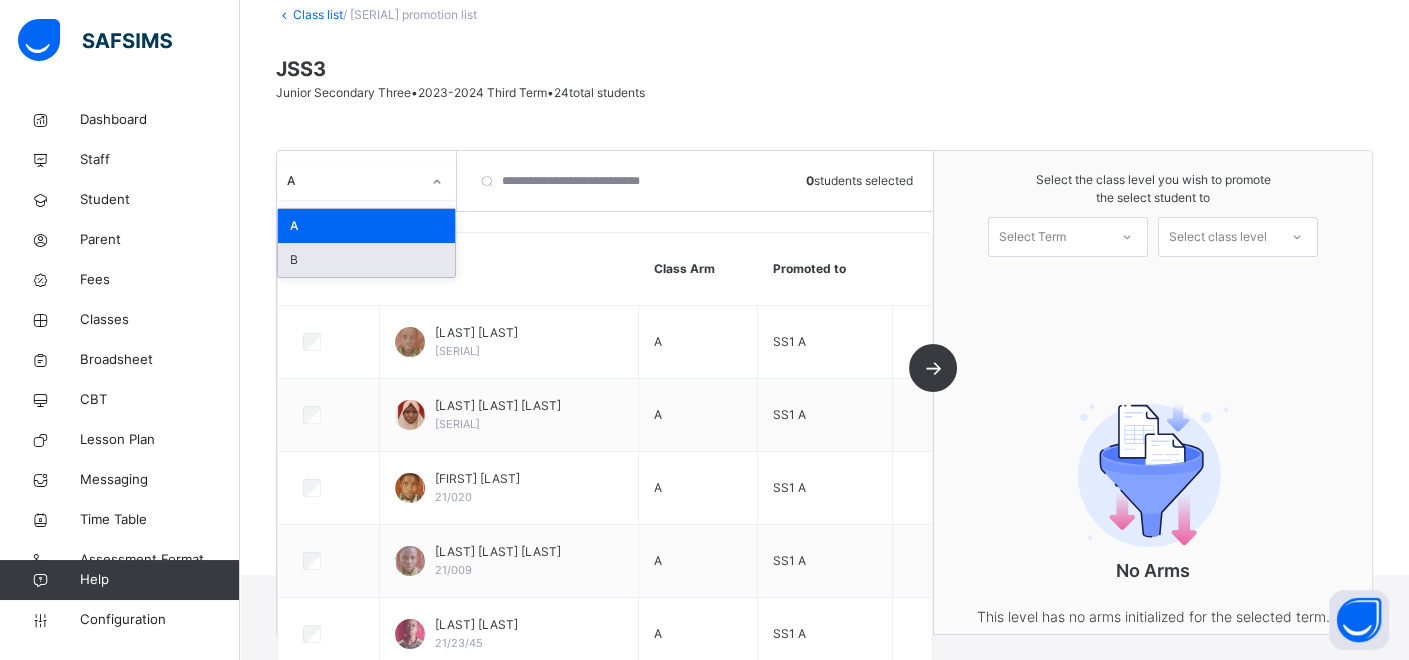 click on "B" at bounding box center (366, 260) 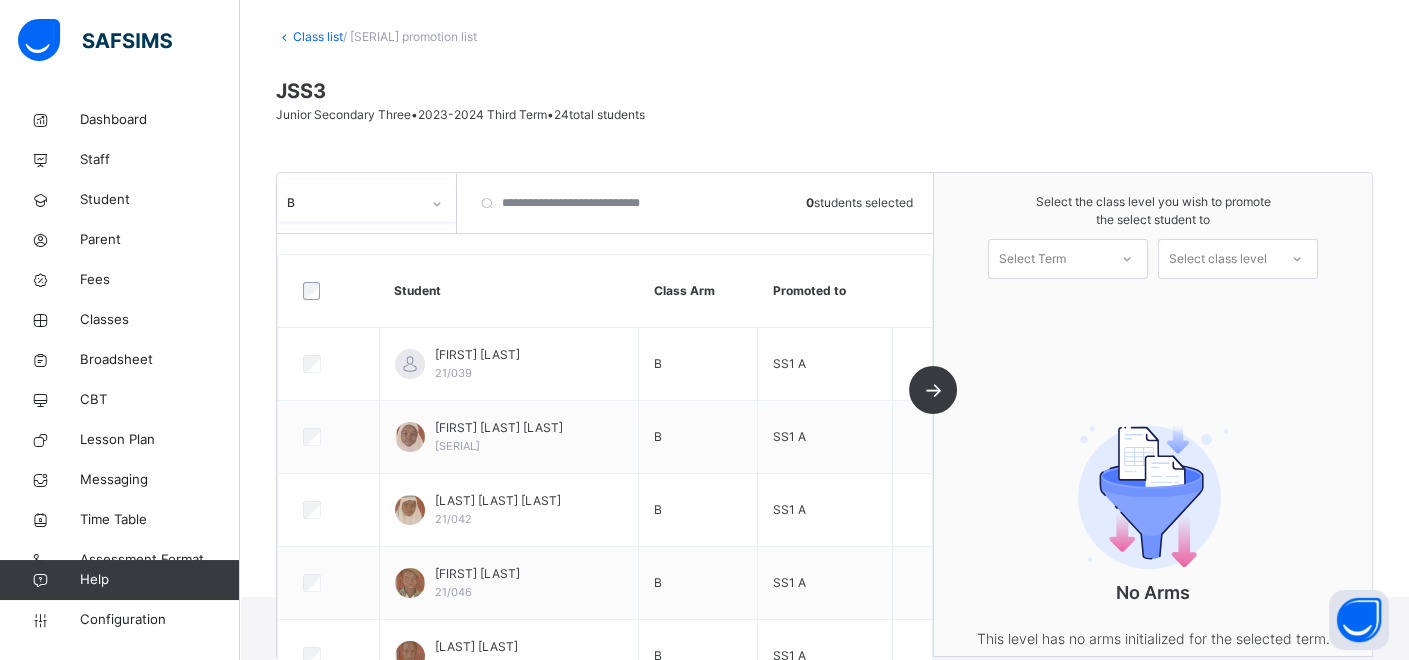 scroll, scrollTop: 0, scrollLeft: 0, axis: both 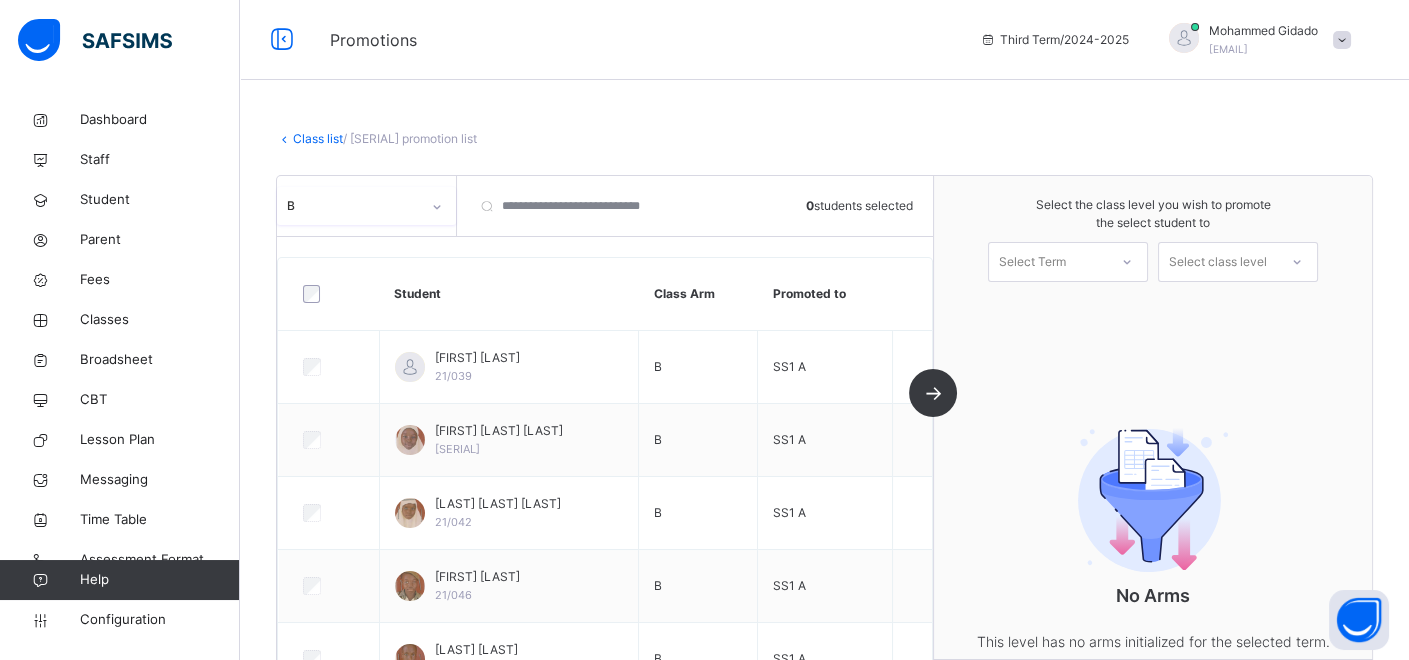click on "Class list" at bounding box center (318, 138) 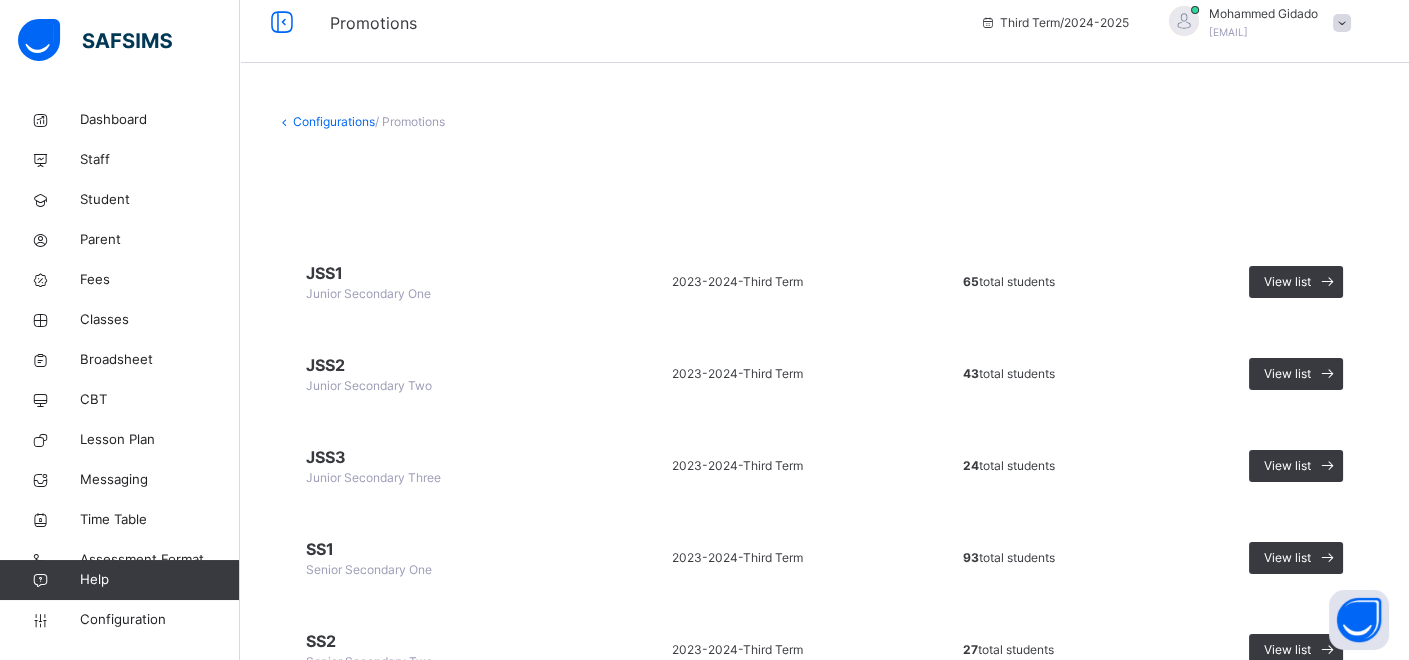 scroll, scrollTop: 0, scrollLeft: 0, axis: both 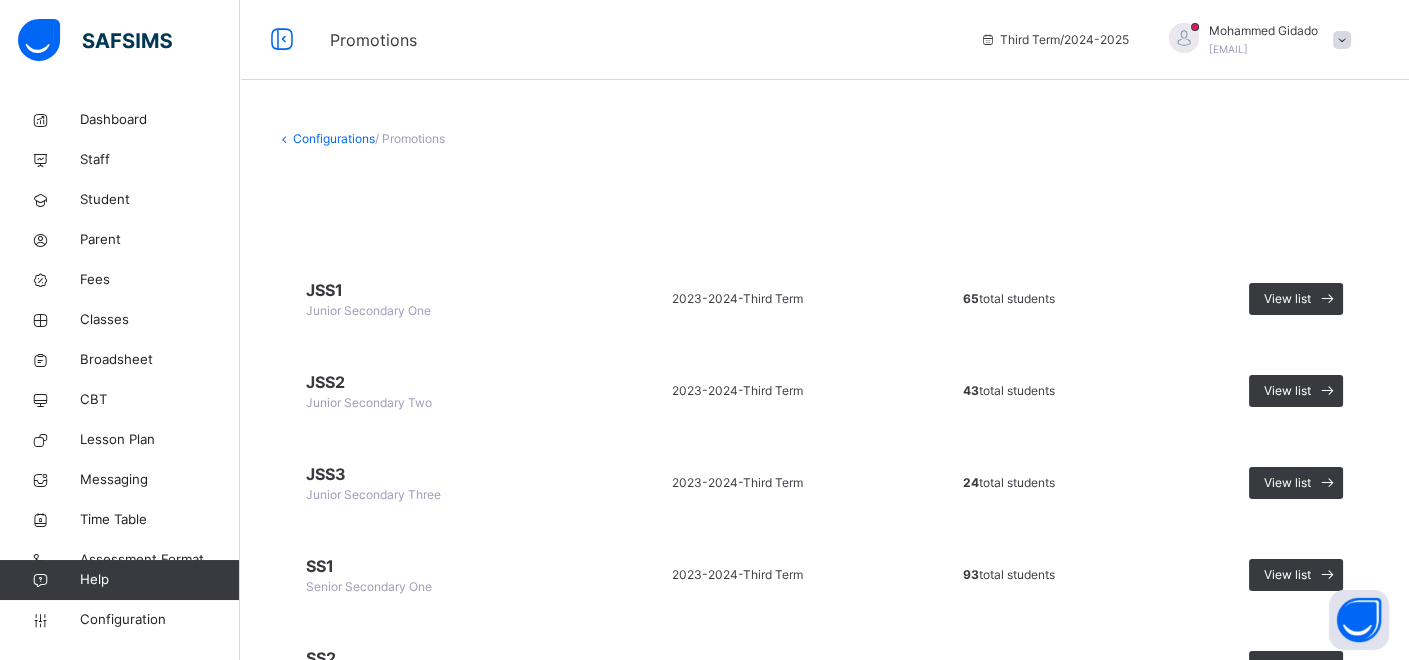 click on "JSS1   Junior Secondary One" at bounding box center (431, 299) 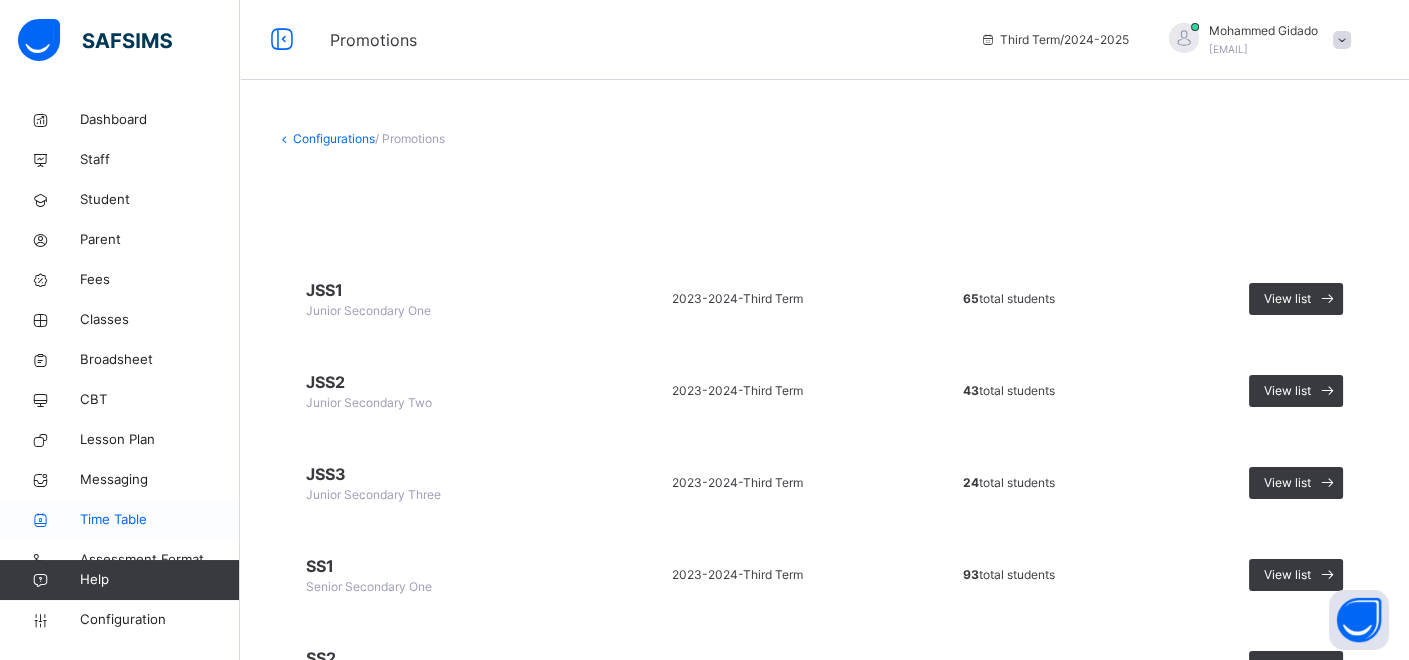 click on "Time Table" at bounding box center (160, 520) 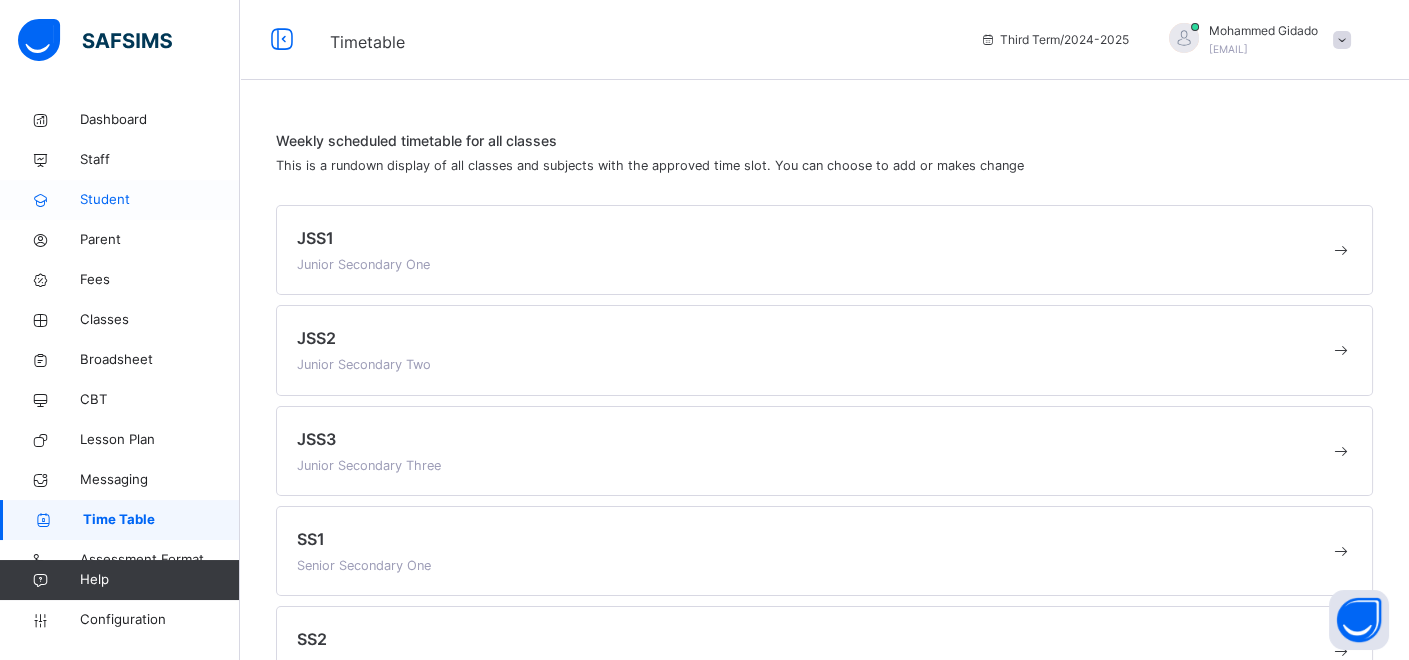 click on "Student" at bounding box center [160, 200] 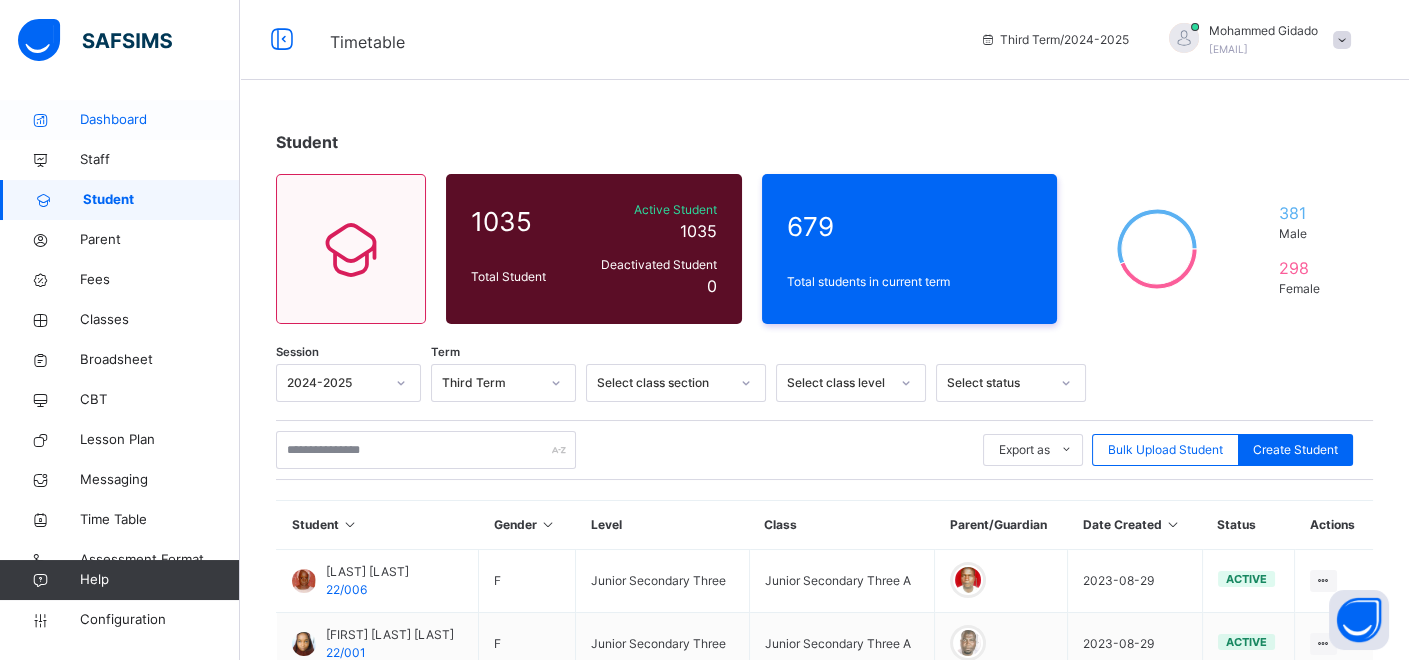 click on "Dashboard" at bounding box center [160, 120] 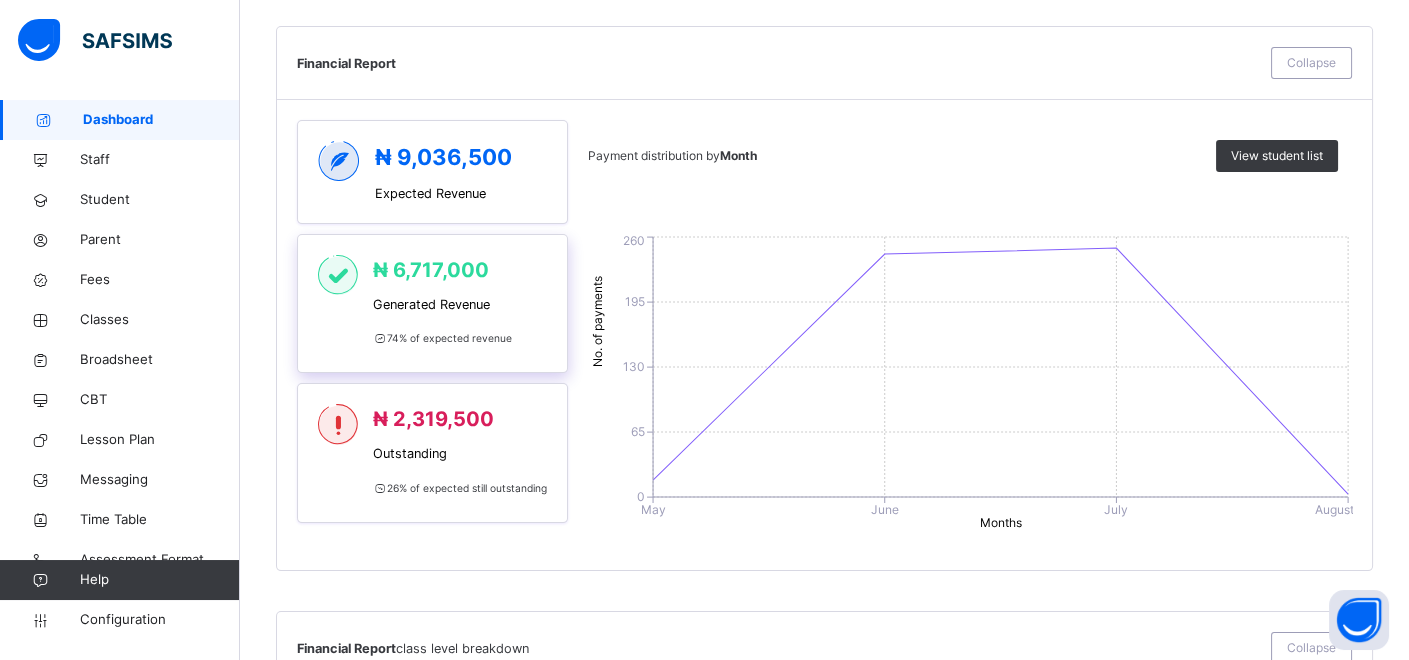 scroll, scrollTop: 888, scrollLeft: 0, axis: vertical 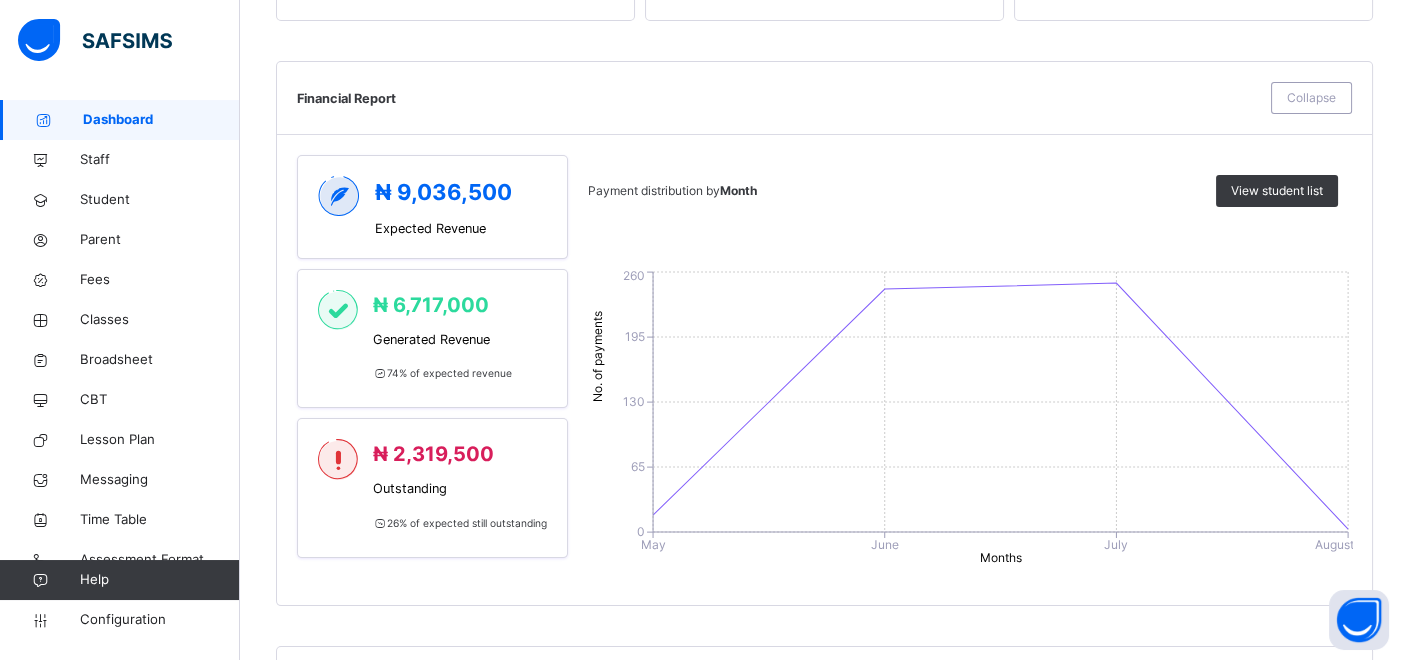 click on "₦ 9,036,500   Expected Revenue   ₦ 6,717,000   Generated Revenue 74 % of expected revenue   ₦ 2,319,500   Outstanding 26 % of expected still outstanding Payment distribution by  Month View student list 0 65 130 195 260 No. of payments May June July August Months June" at bounding box center (824, 370) 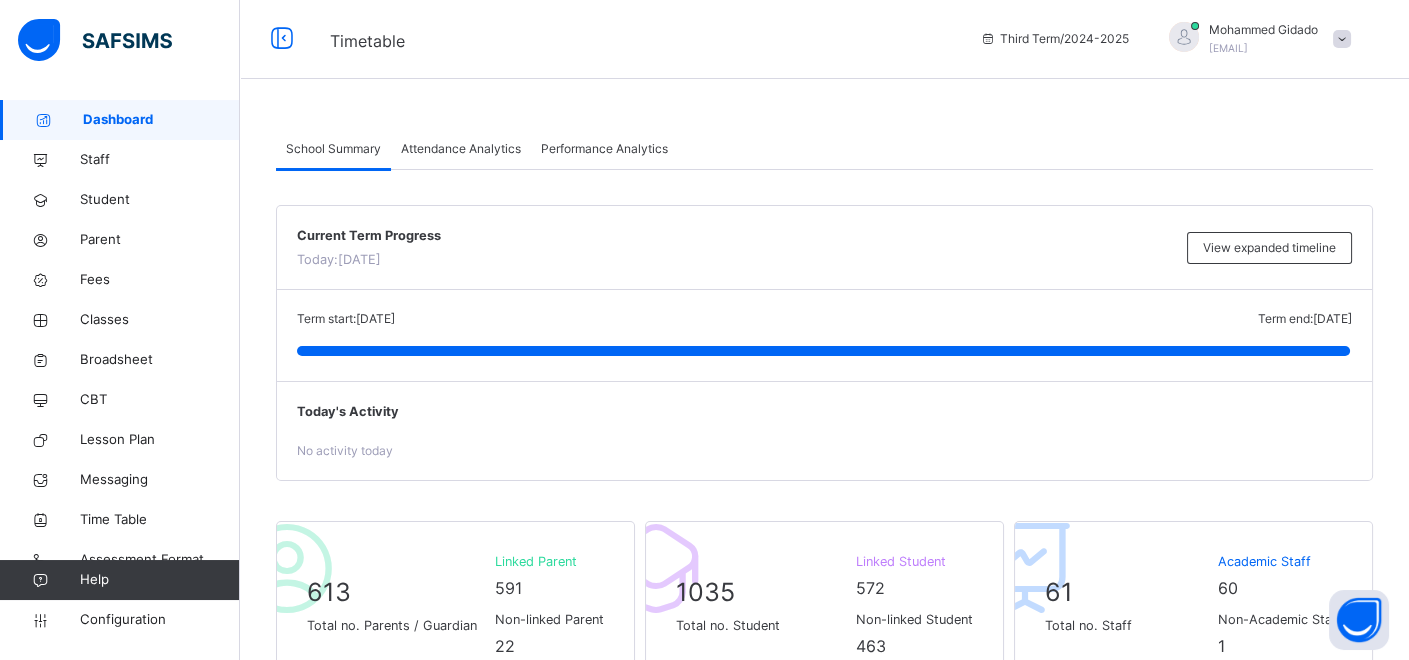 scroll, scrollTop: 0, scrollLeft: 0, axis: both 